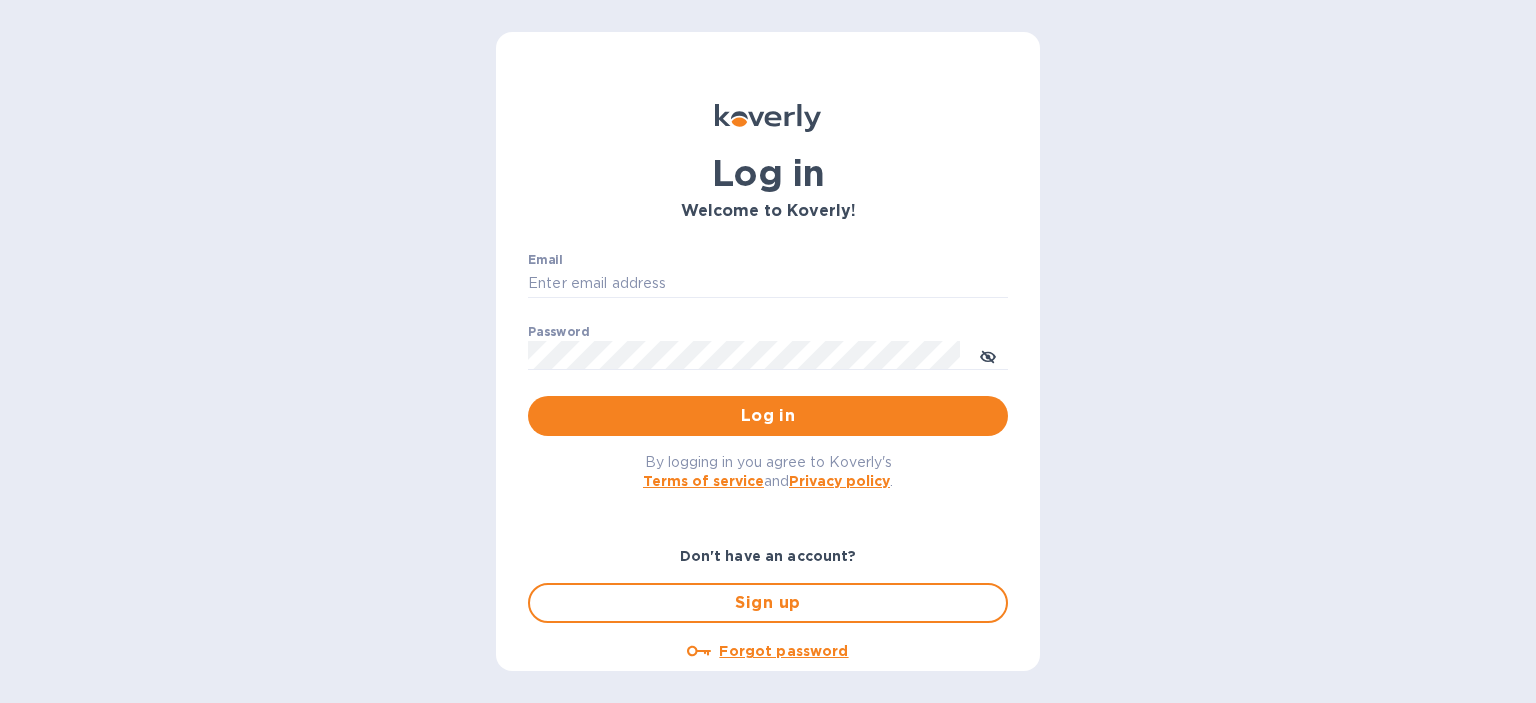 scroll, scrollTop: 0, scrollLeft: 0, axis: both 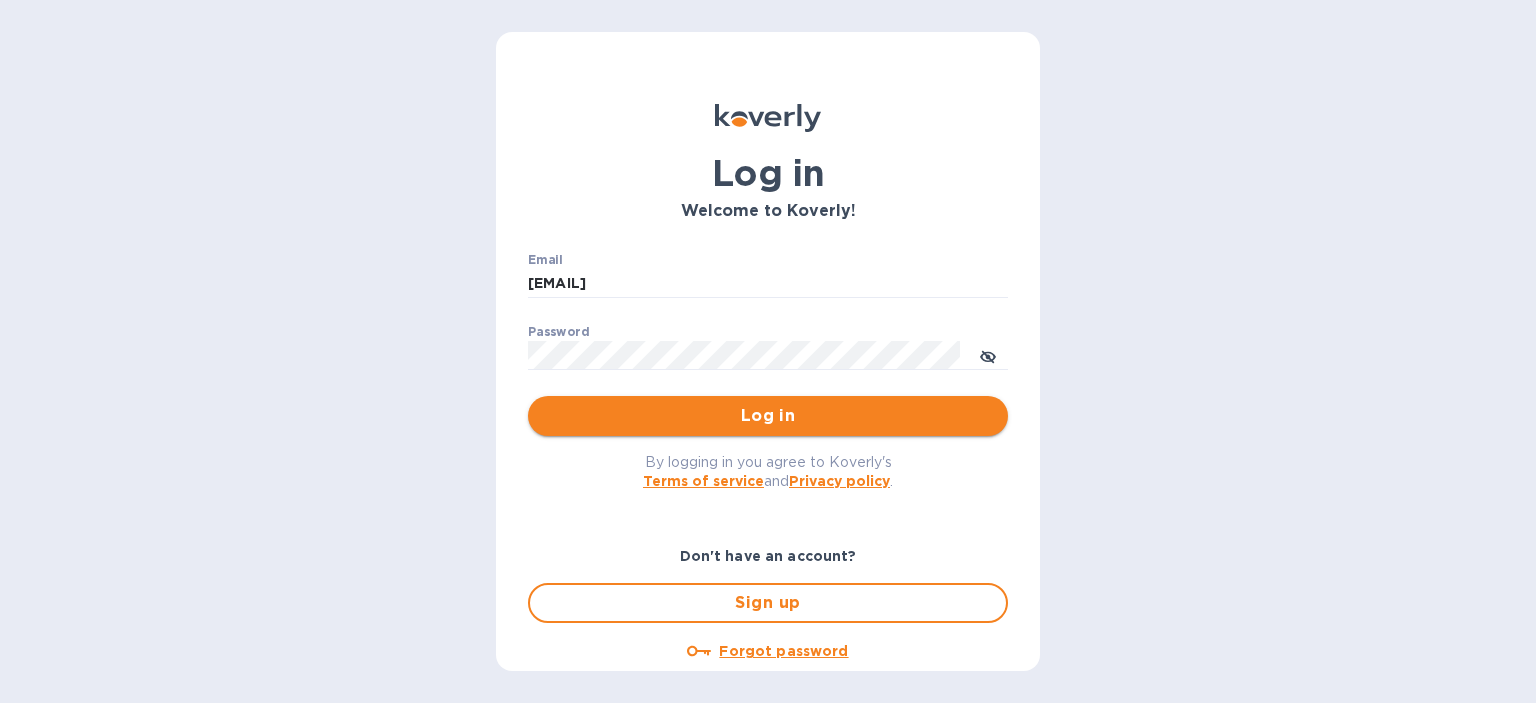 click on "Log in" at bounding box center [768, 416] 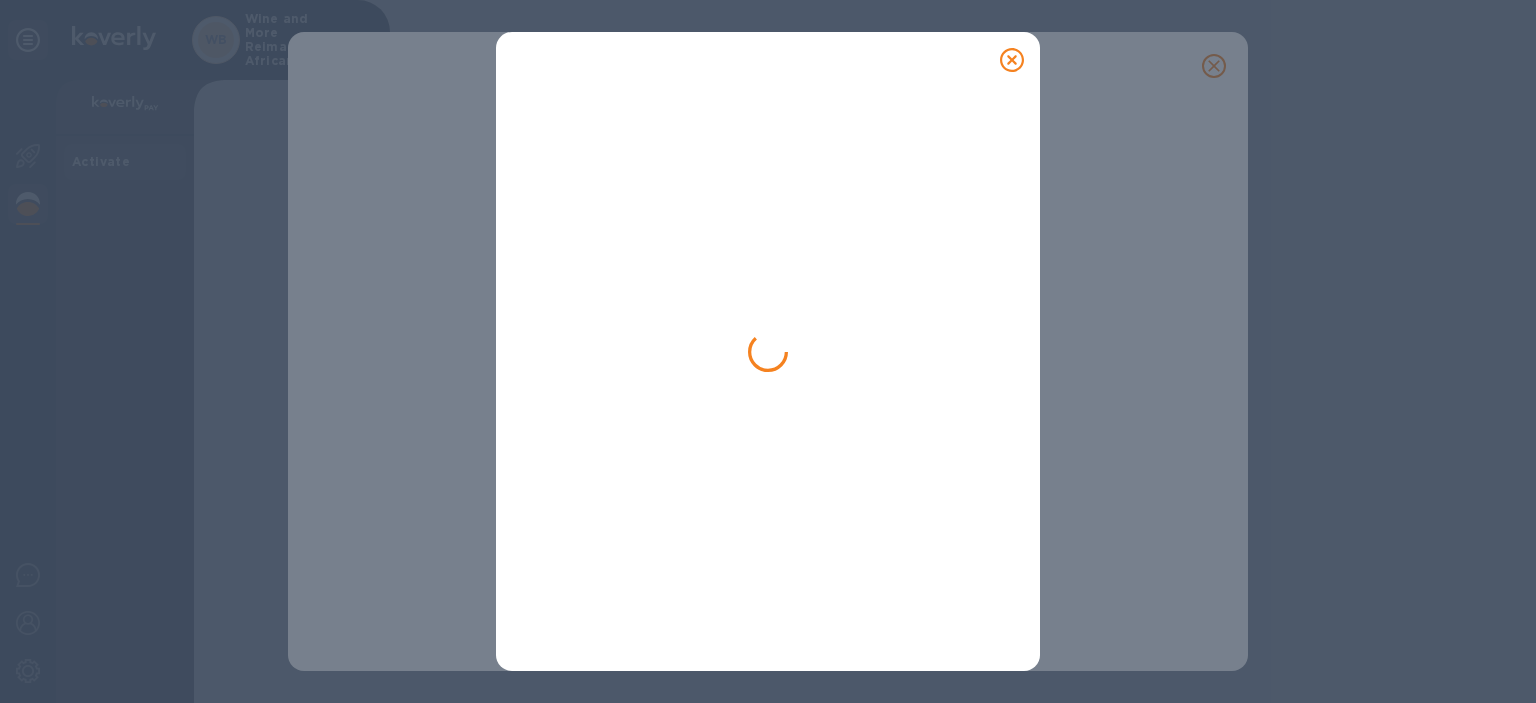 type on "[EMAIL]" 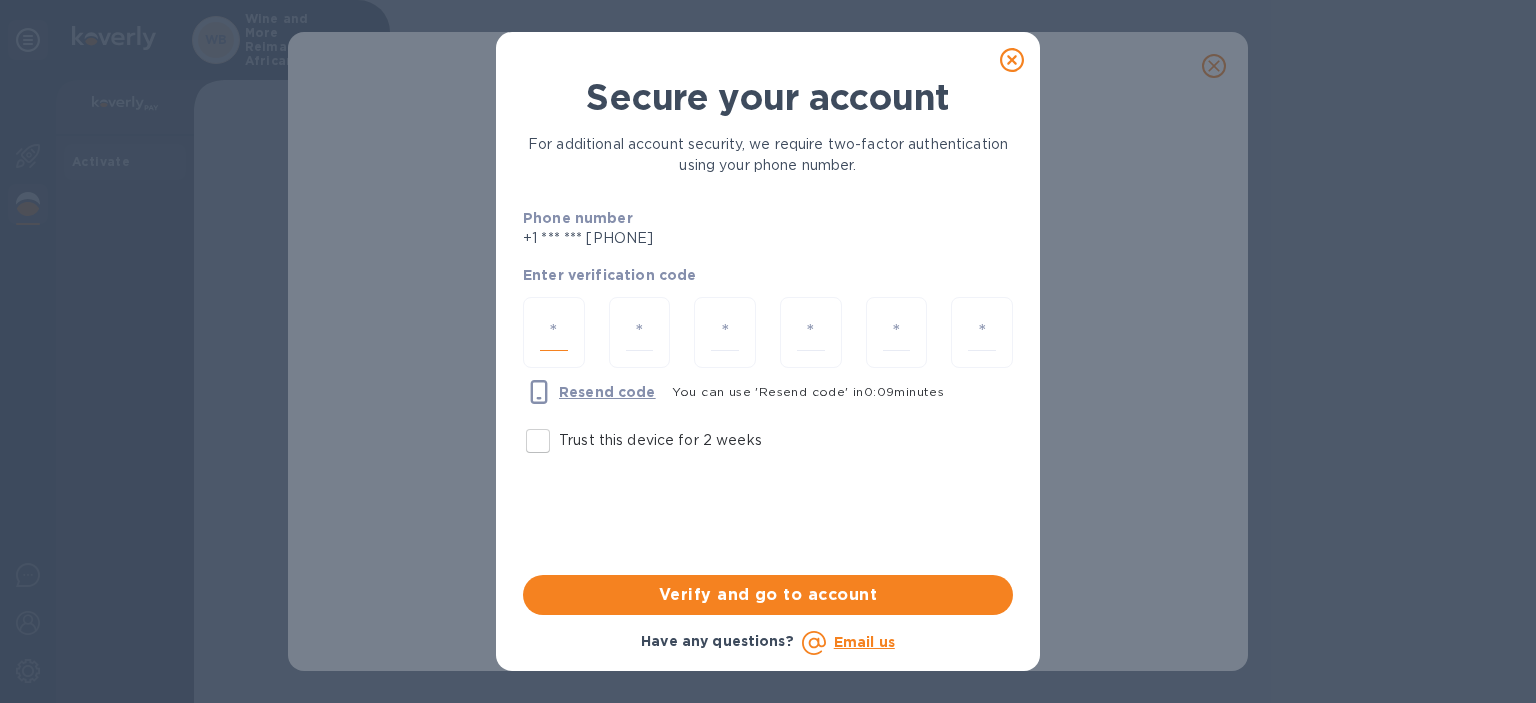 click at bounding box center (554, 332) 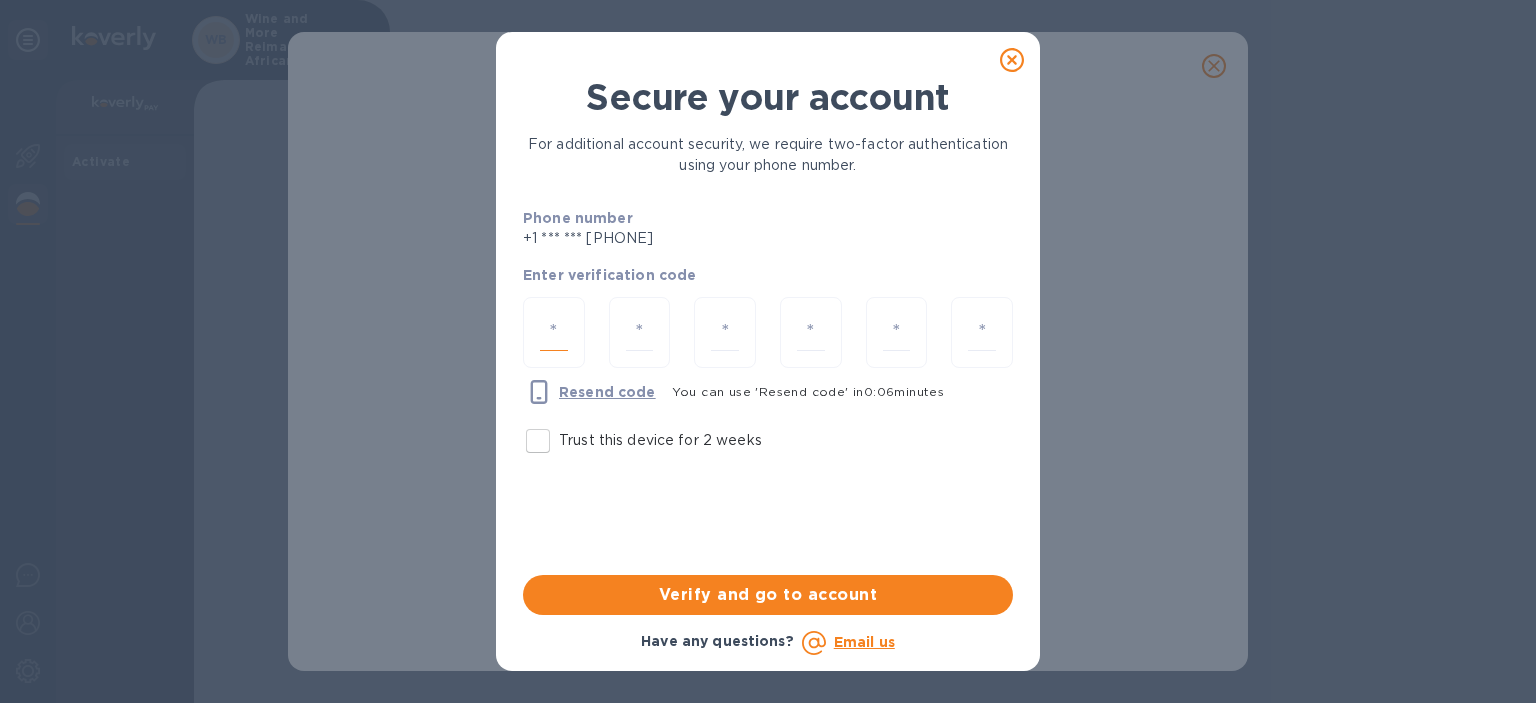 type on "2" 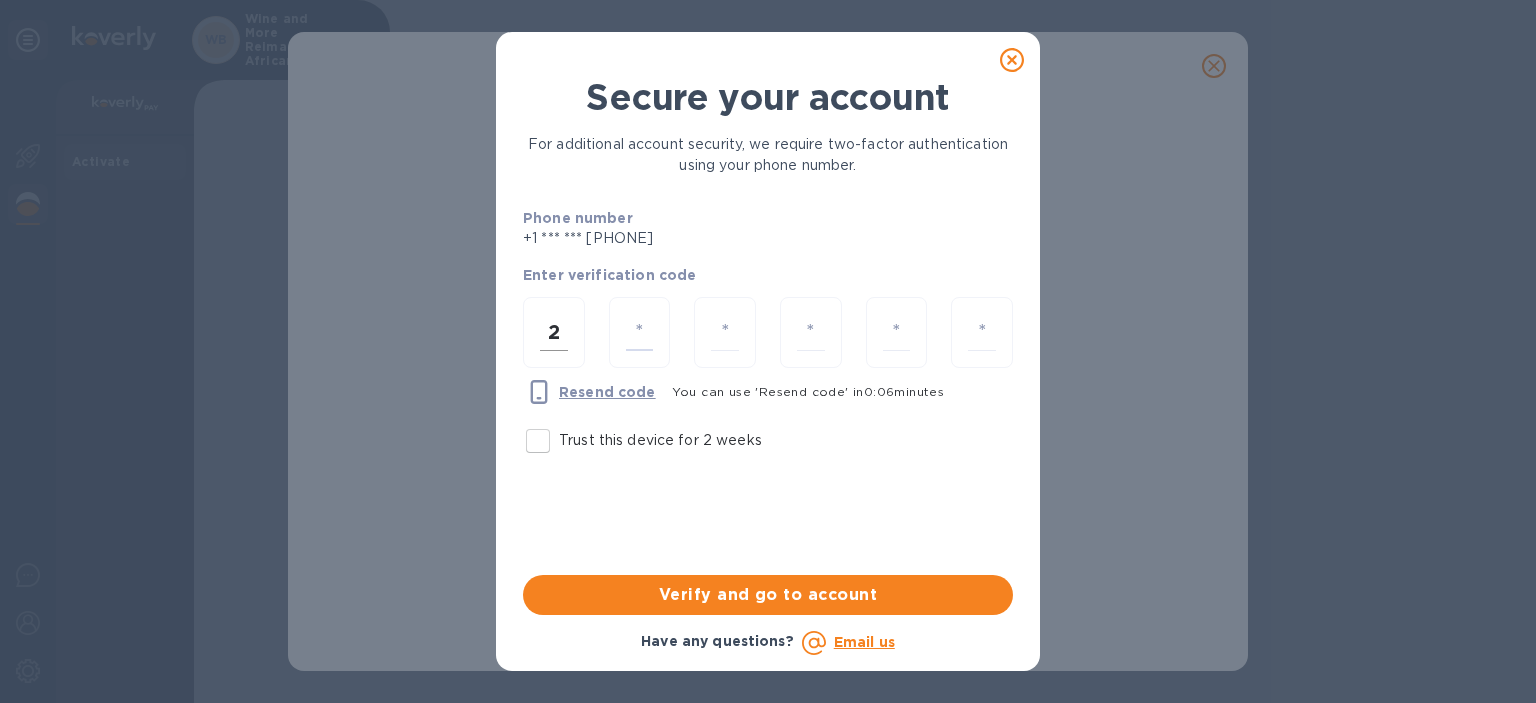 type on "0" 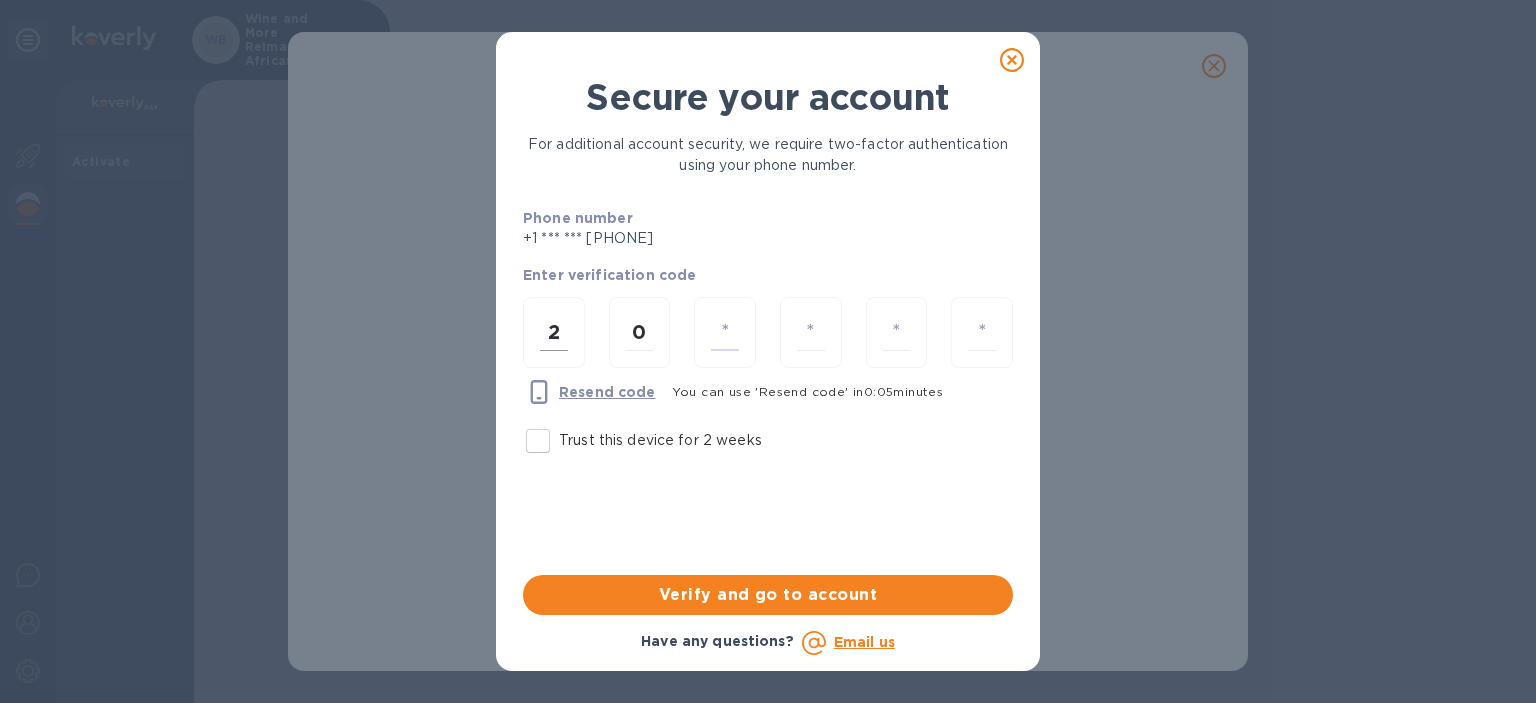 type on "1" 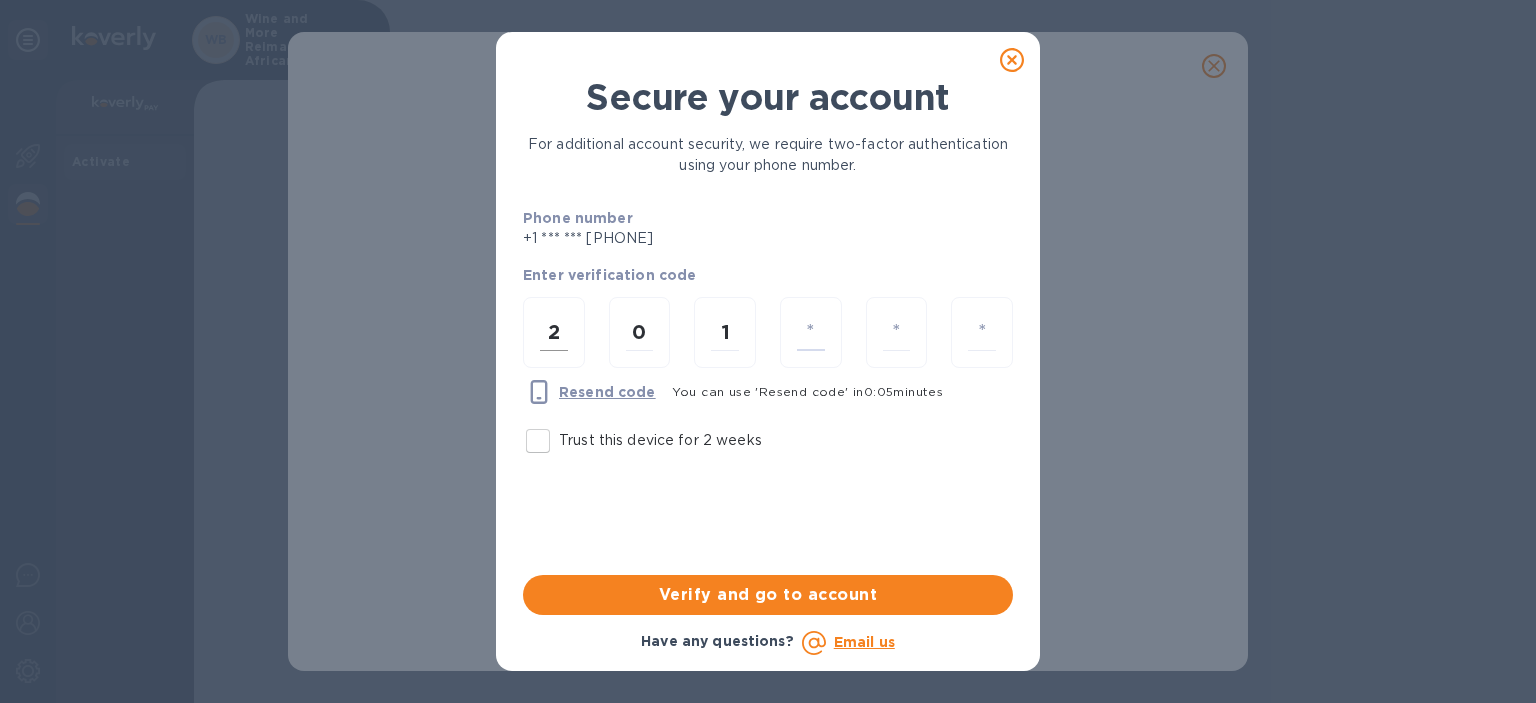 type on "1" 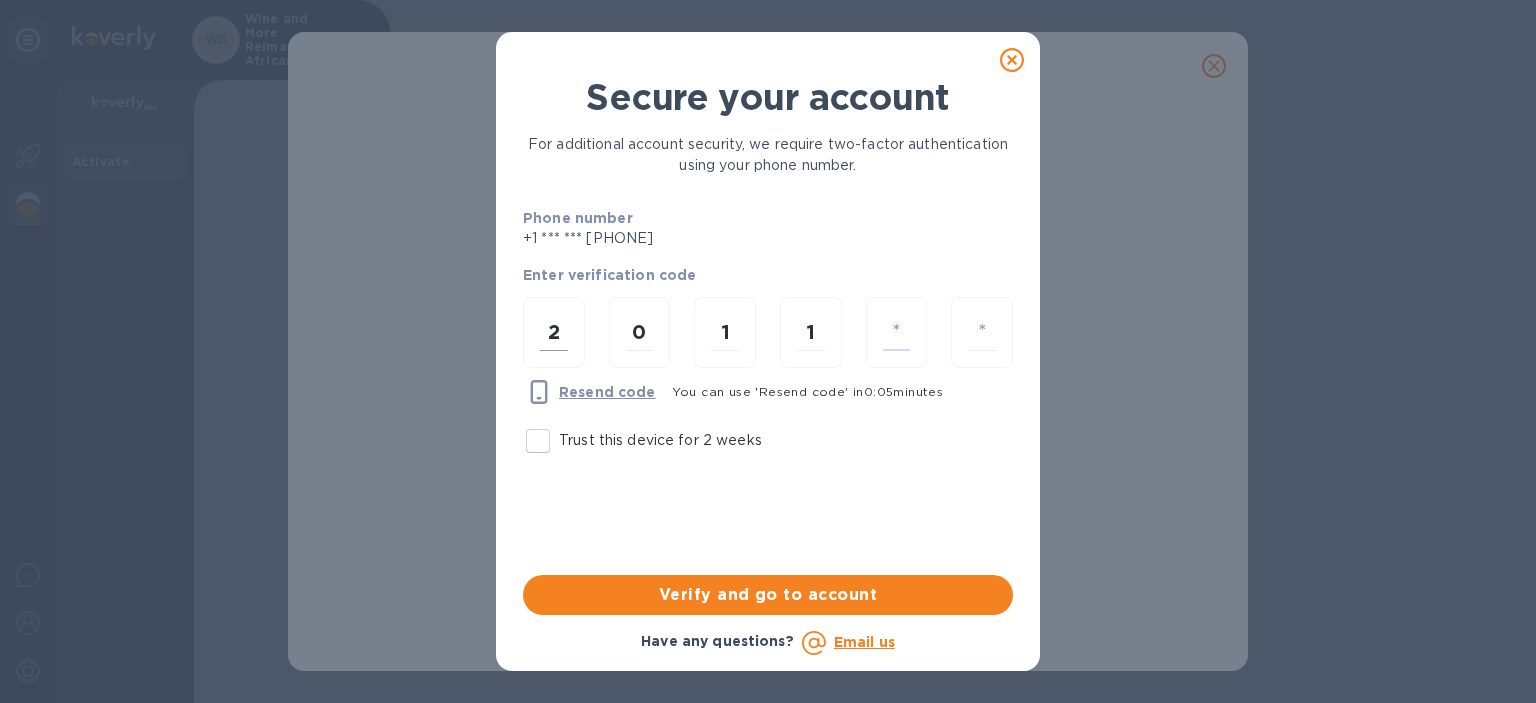 type on "2" 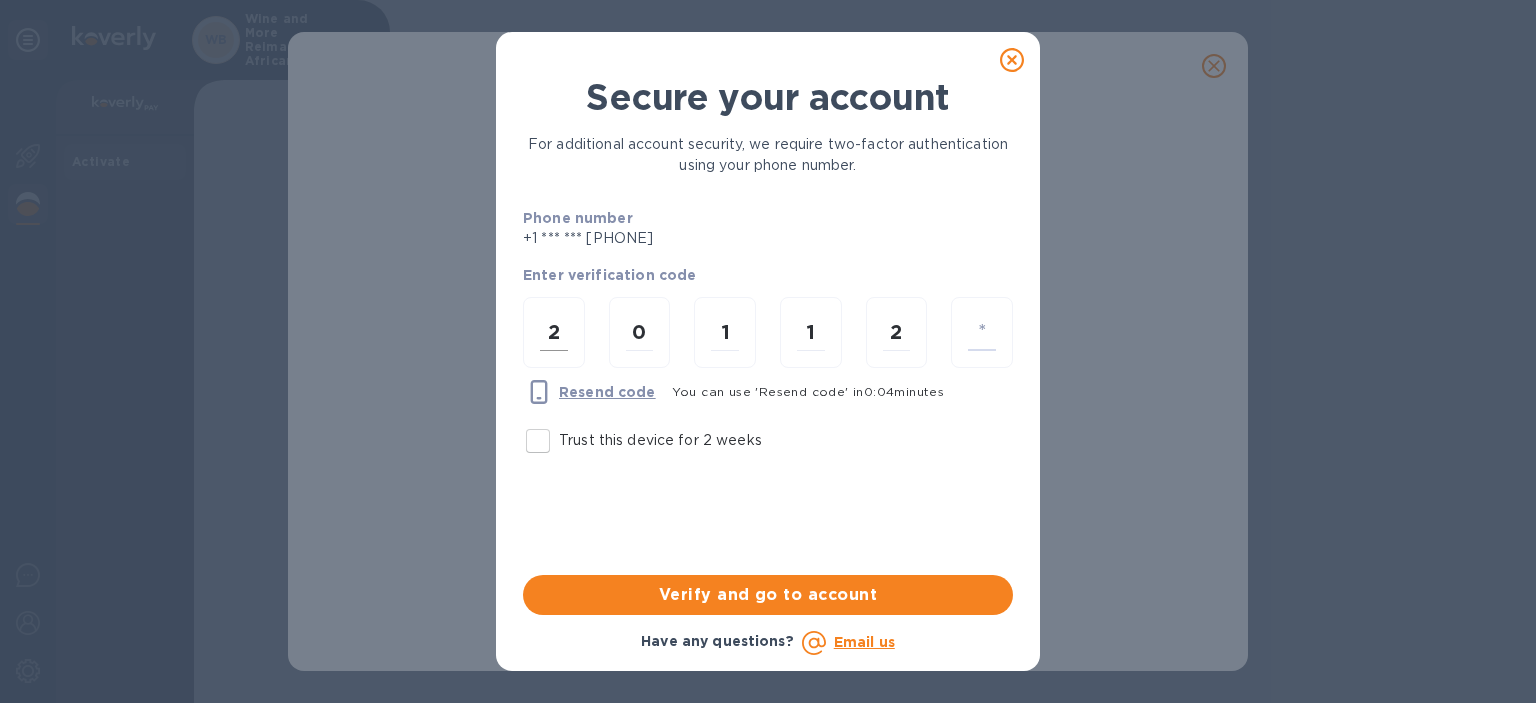 type on "4" 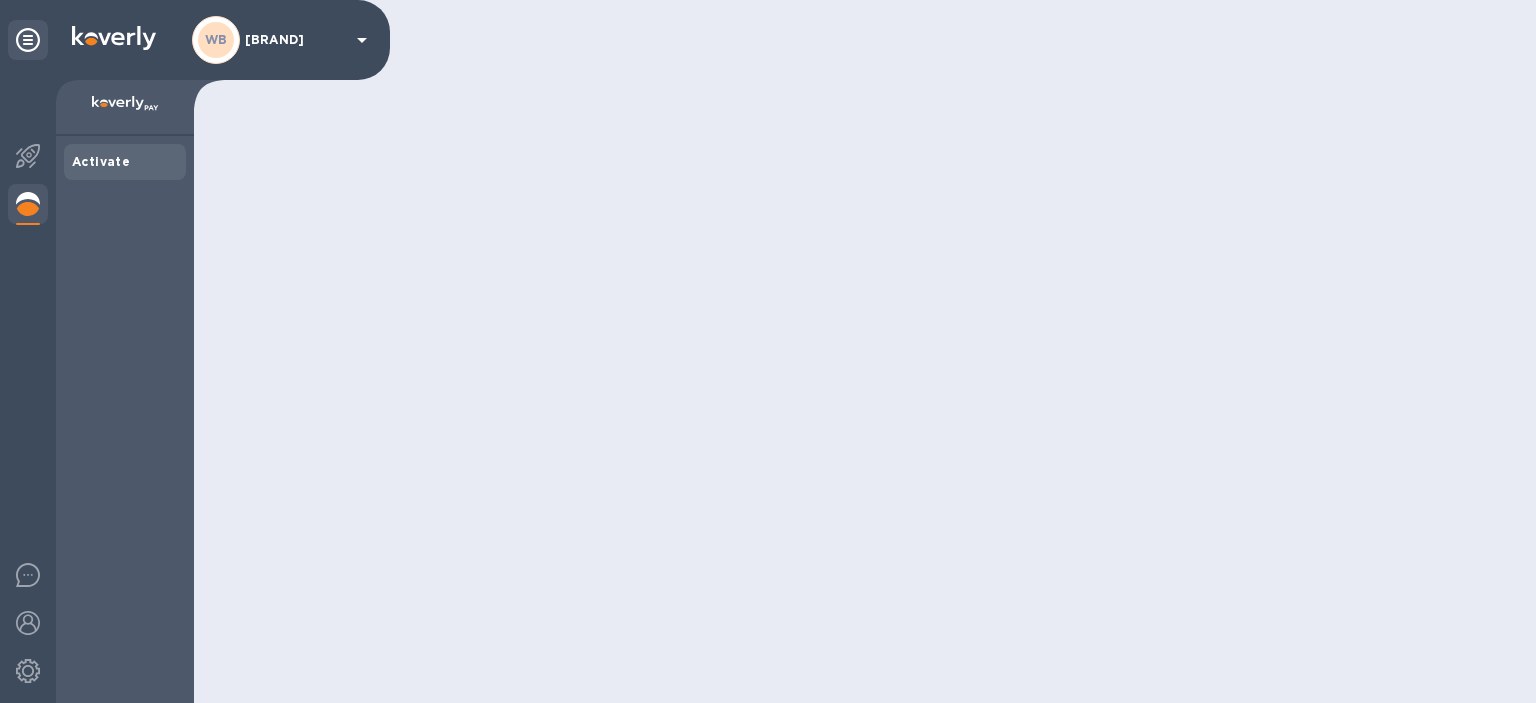 scroll, scrollTop: 0, scrollLeft: 0, axis: both 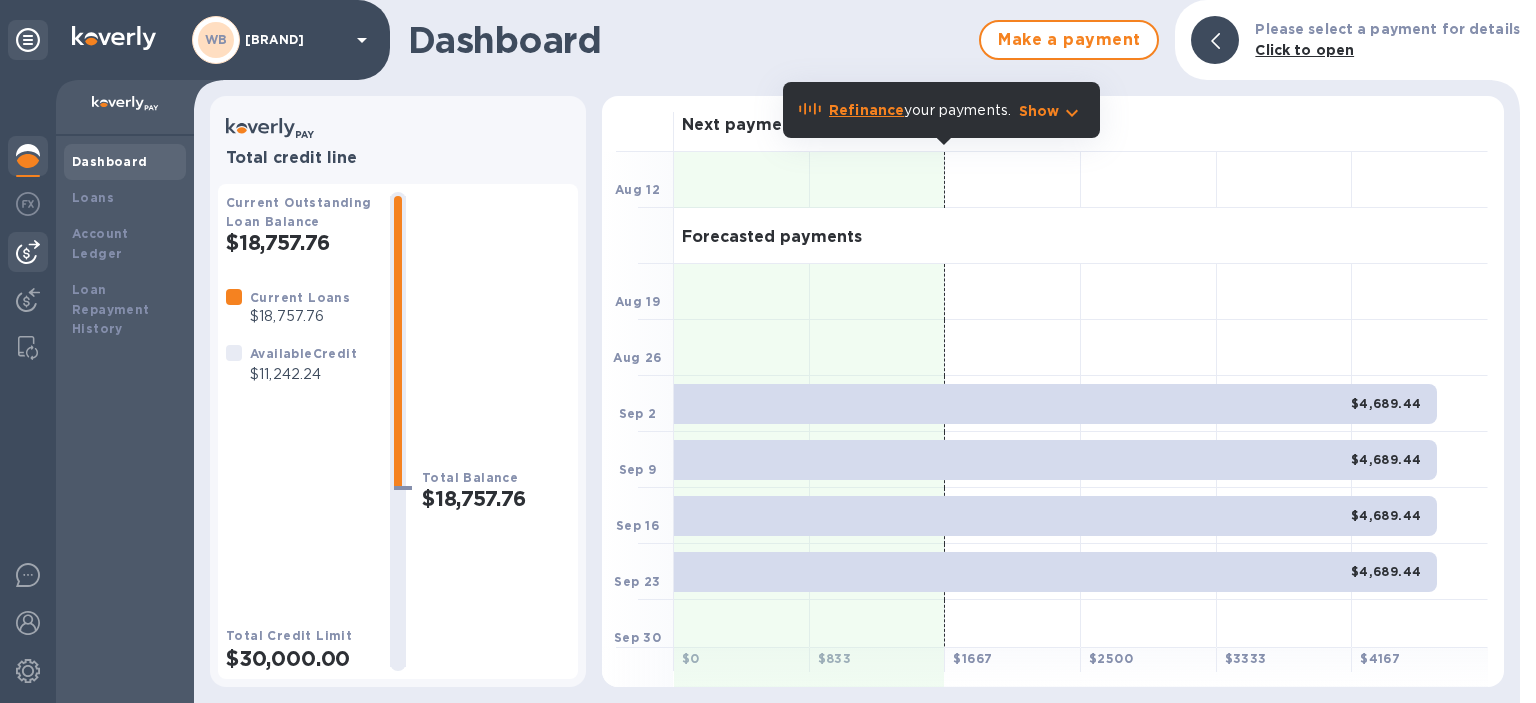 click at bounding box center [28, 252] 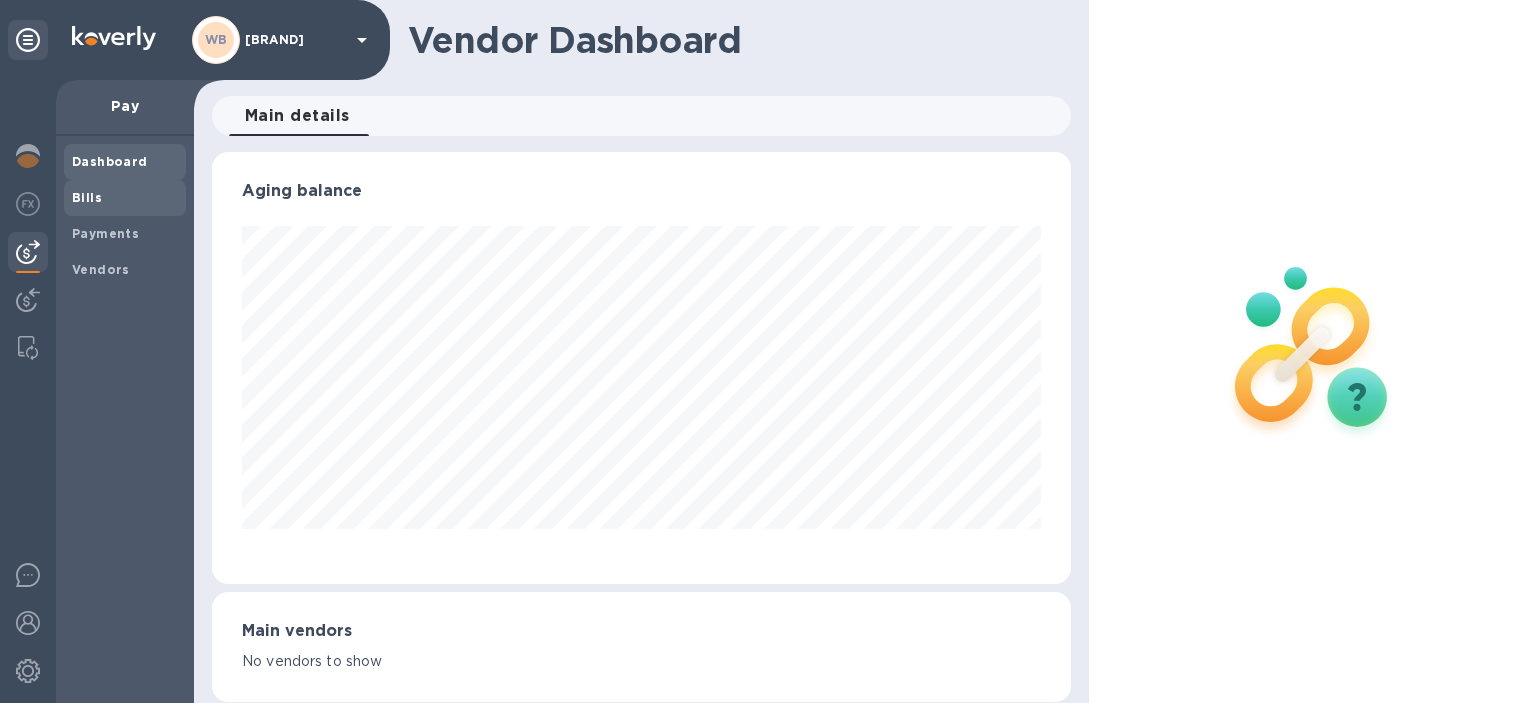 scroll, scrollTop: 999568, scrollLeft: 999141, axis: both 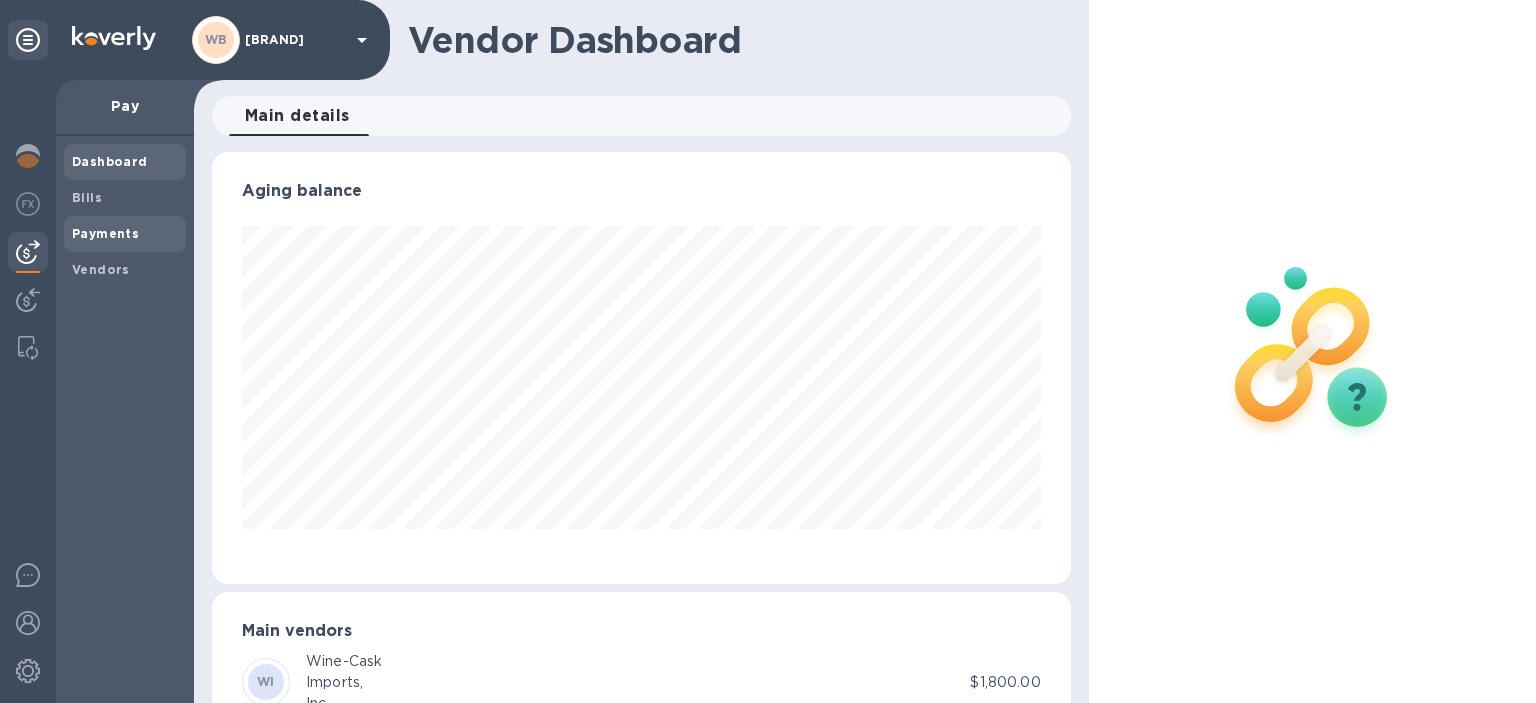 click on "Payments" at bounding box center [105, 233] 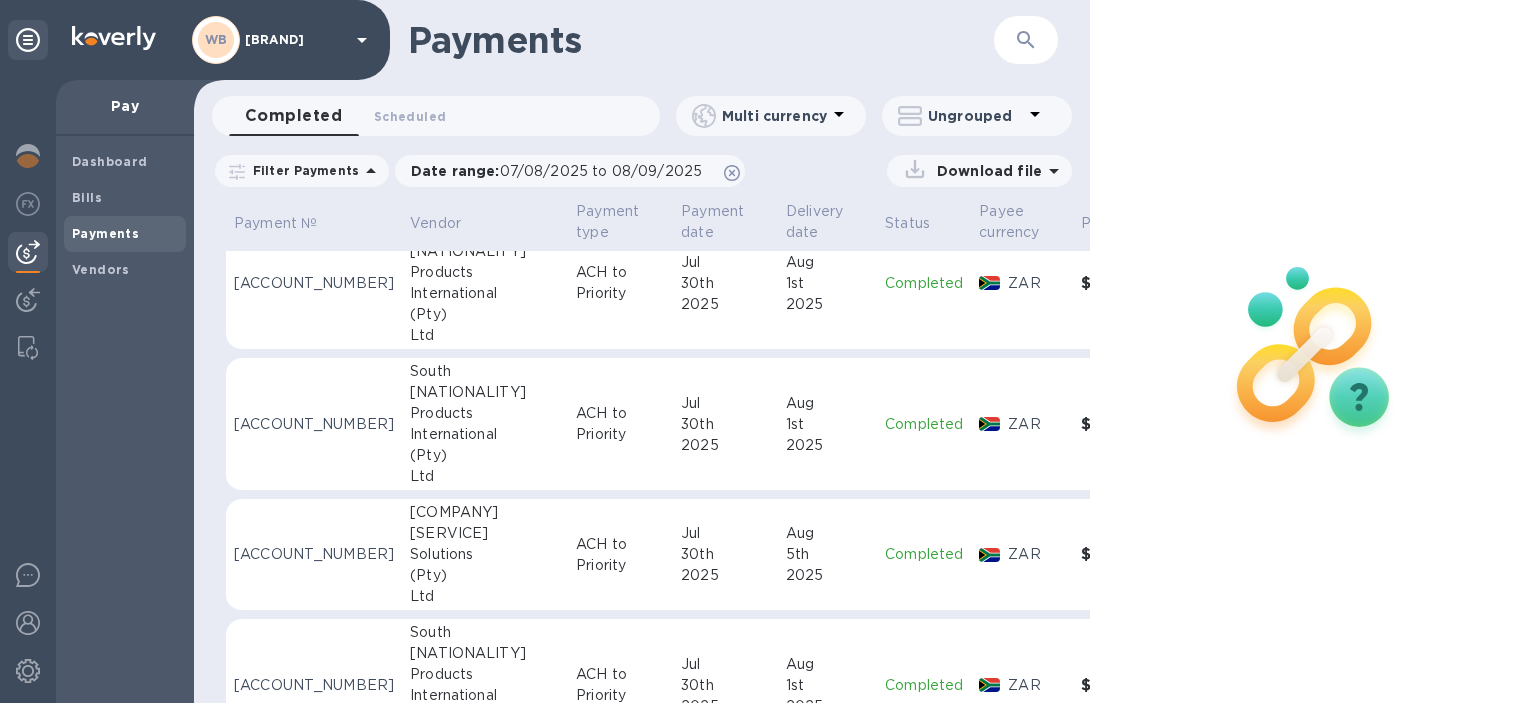 scroll, scrollTop: 230, scrollLeft: 0, axis: vertical 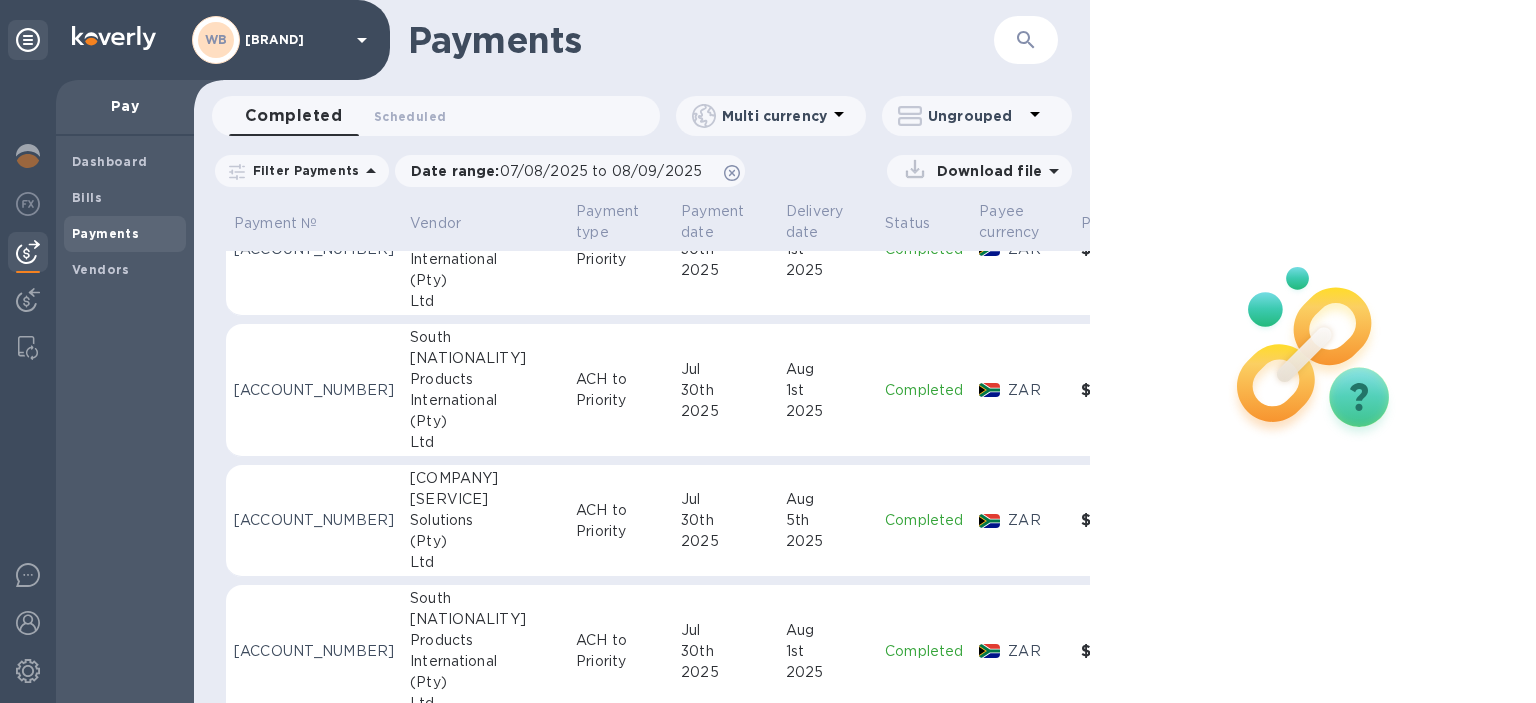 click on "[ACCOUNT_NUMBER]" at bounding box center (314, 390) 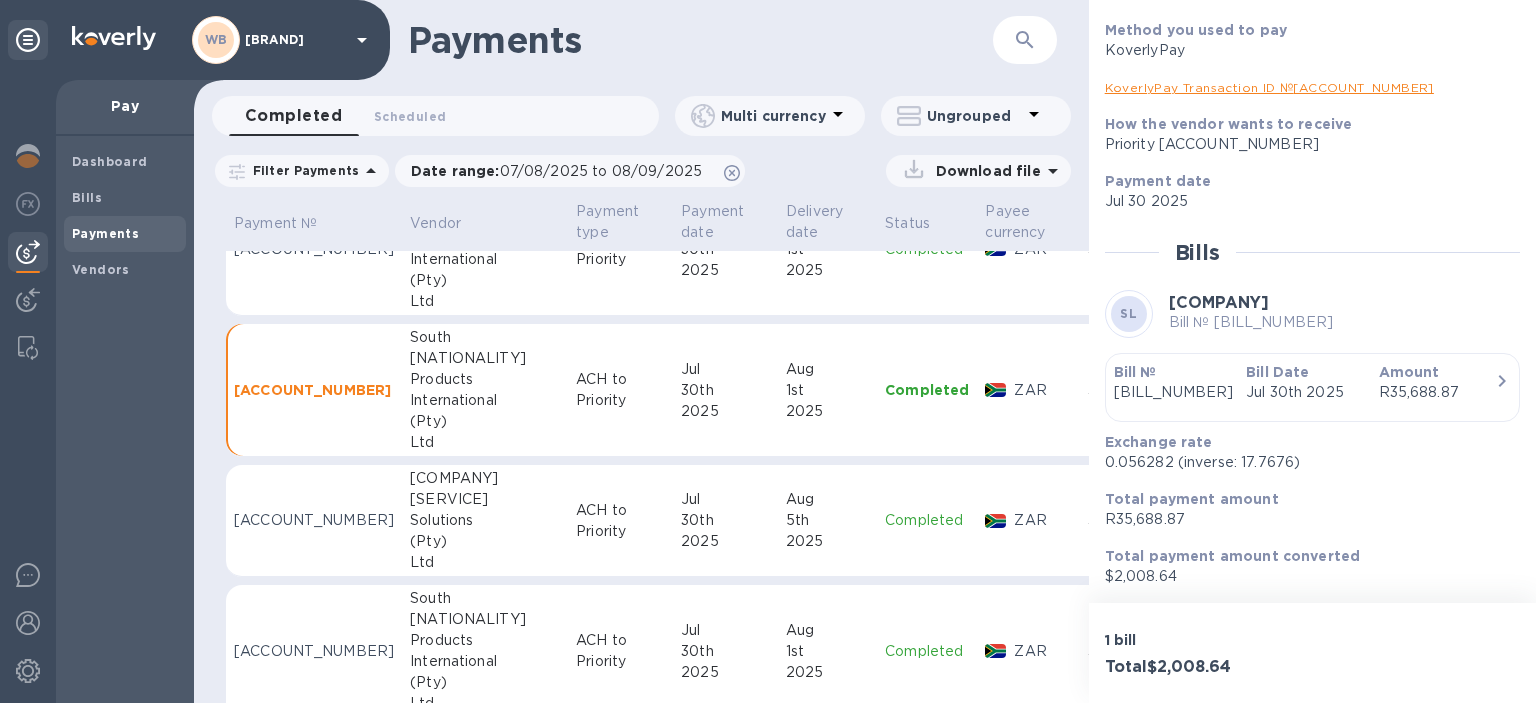scroll, scrollTop: 248, scrollLeft: 0, axis: vertical 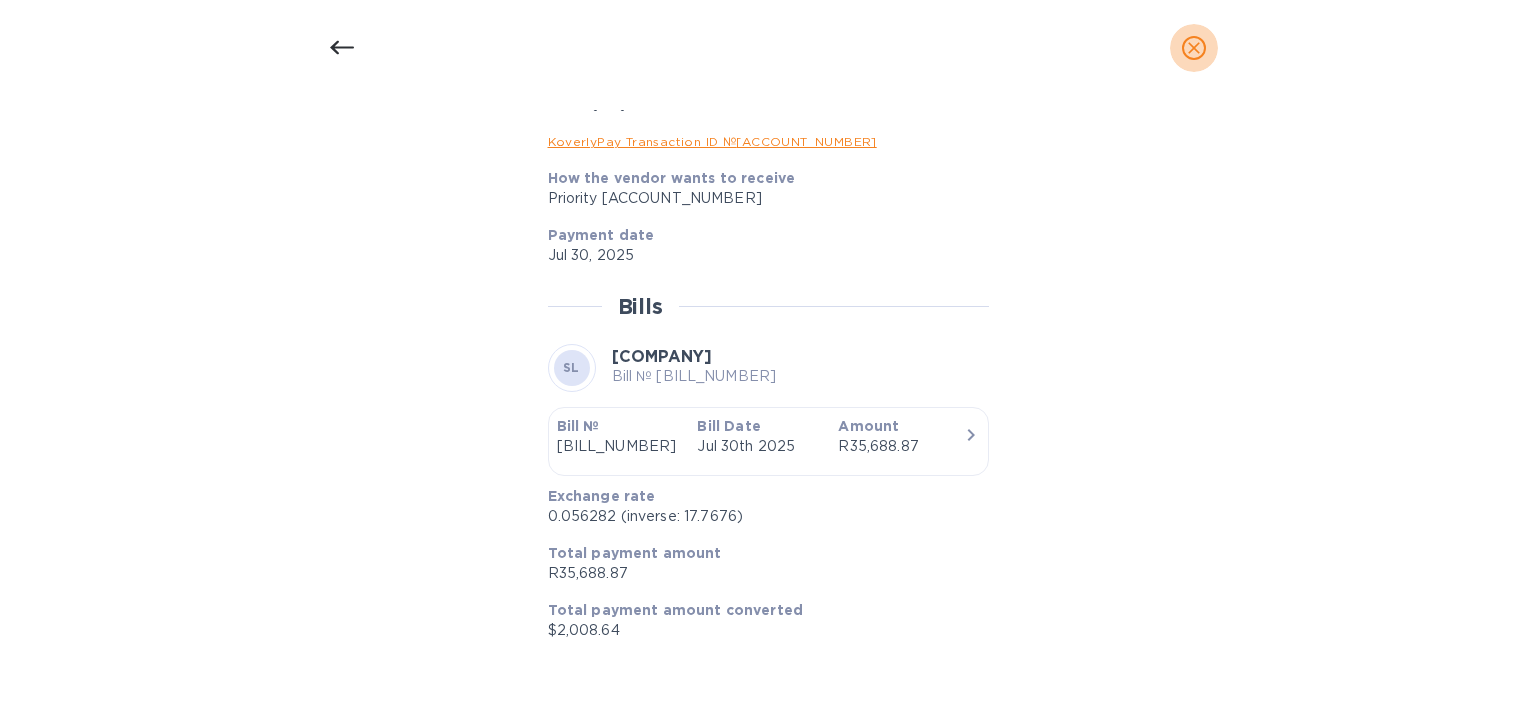 click 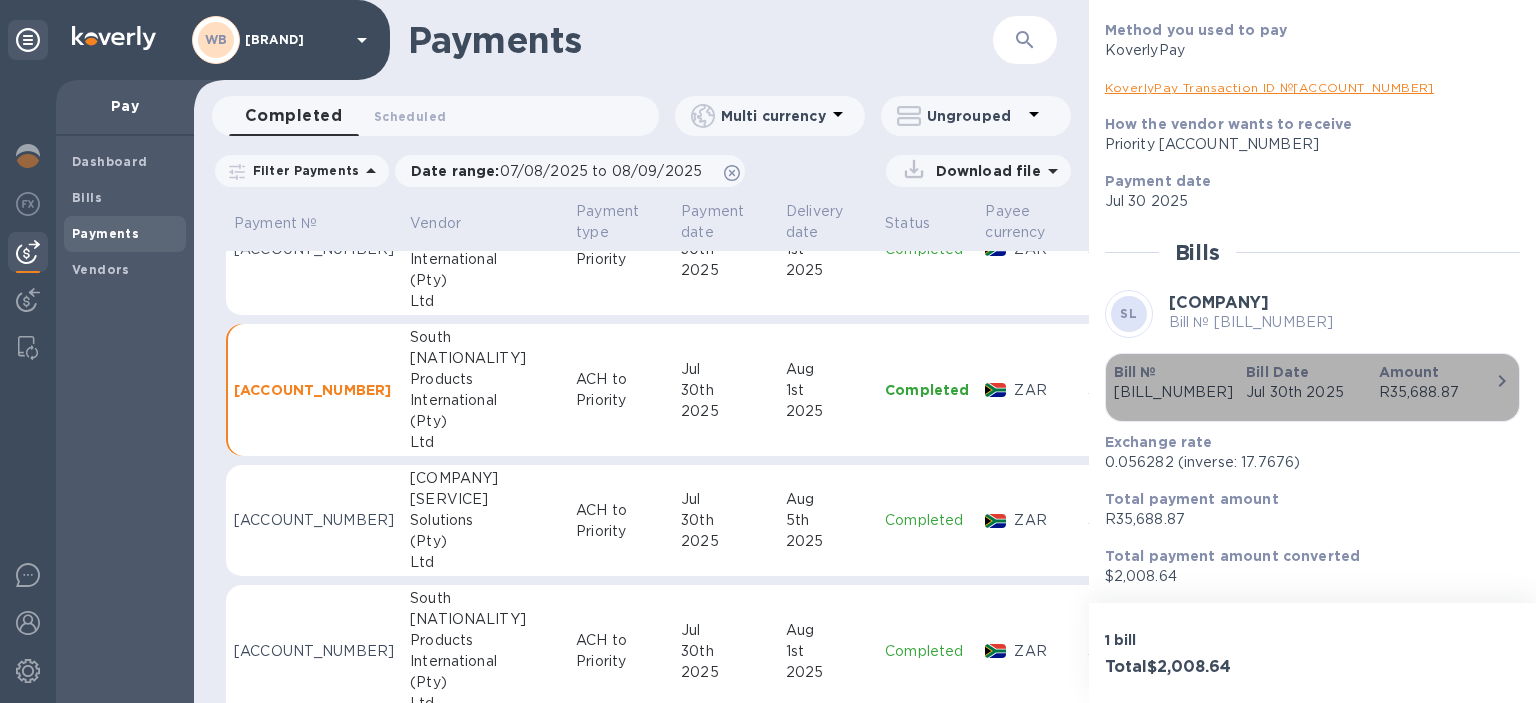 click 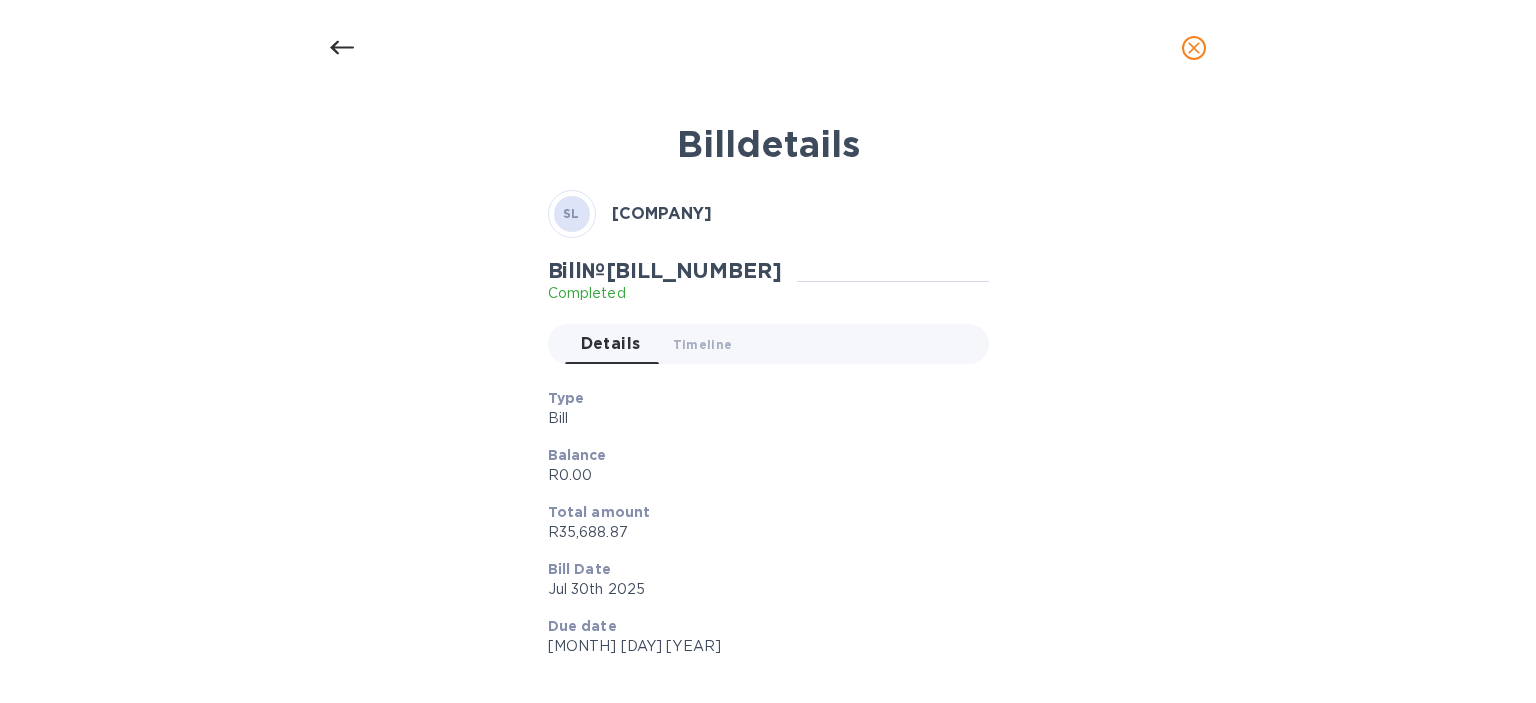 click 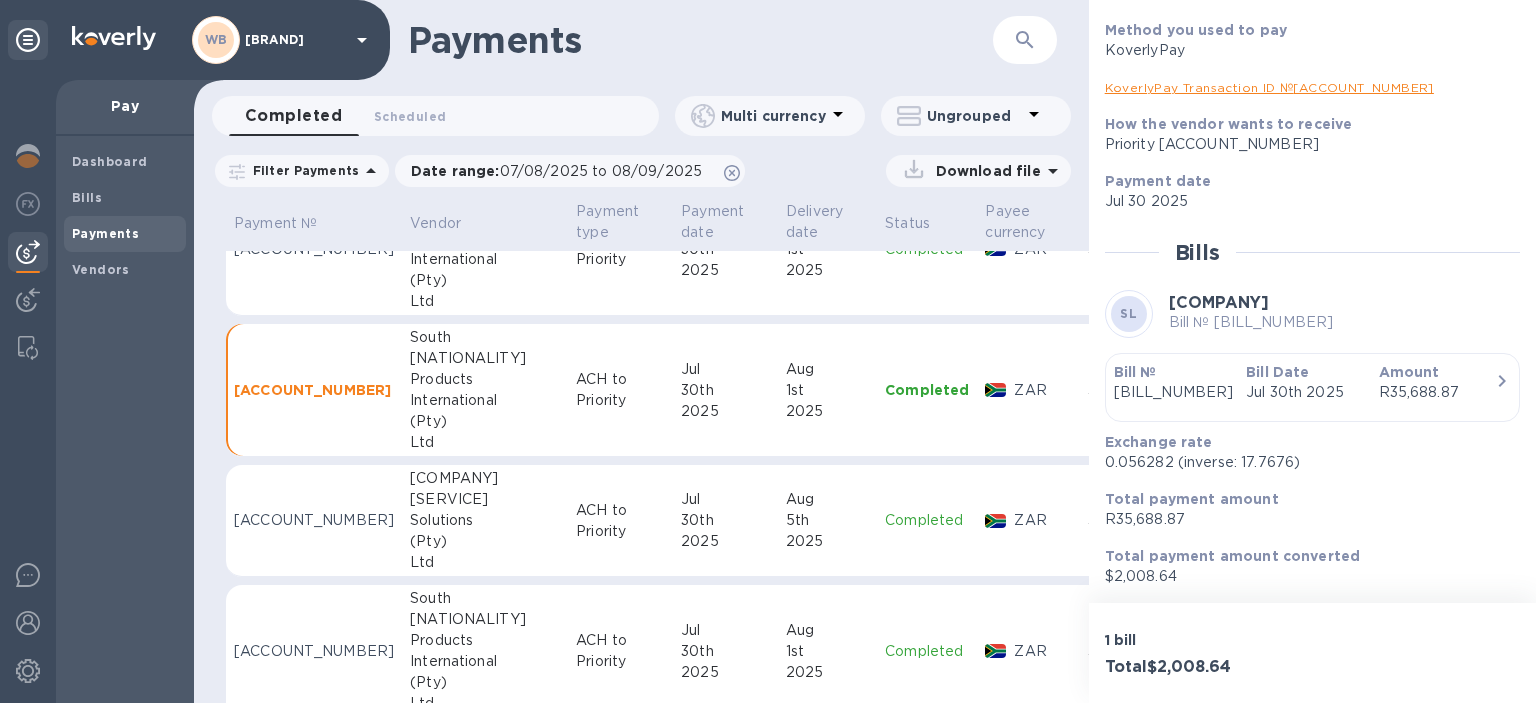 click on "[ACCOUNT_NUMBER]" at bounding box center (314, 390) 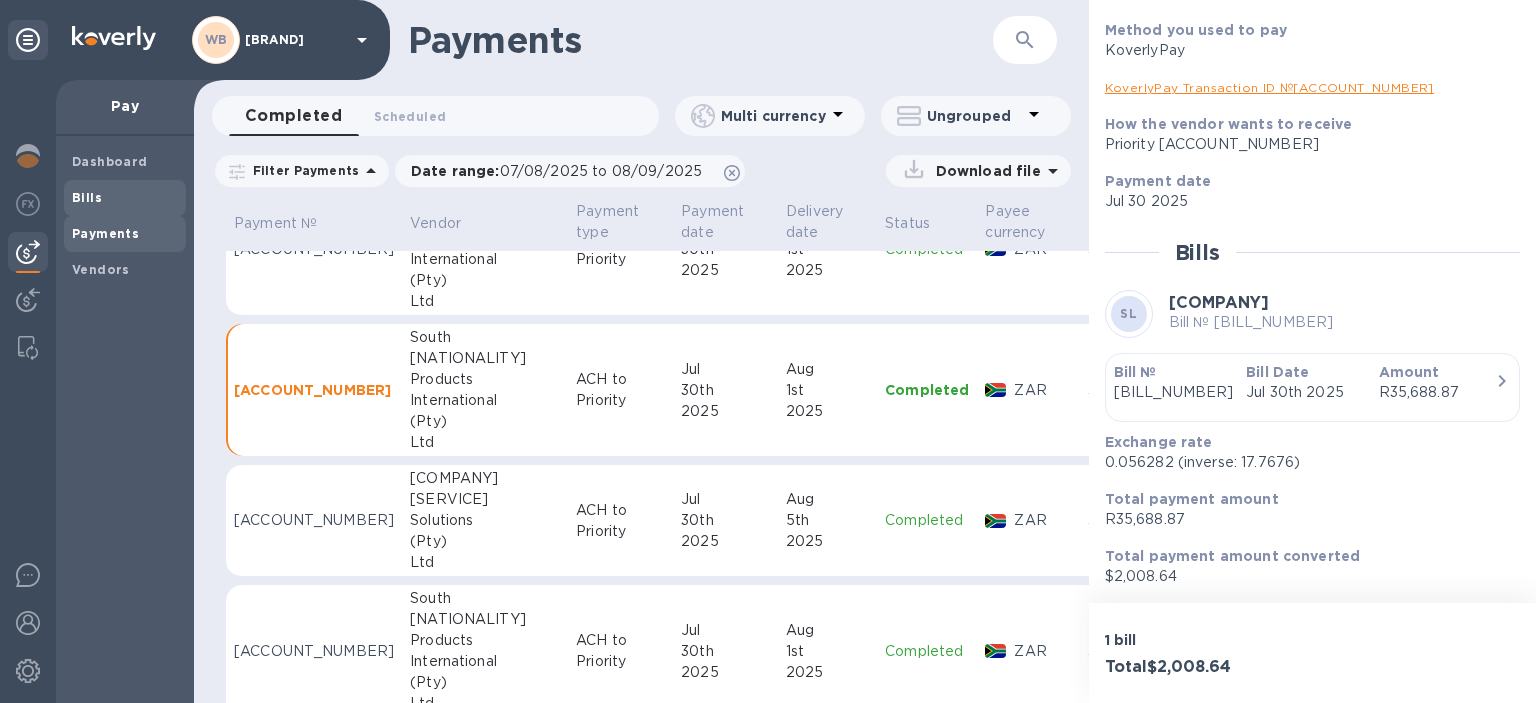 click on "Bills" at bounding box center (87, 197) 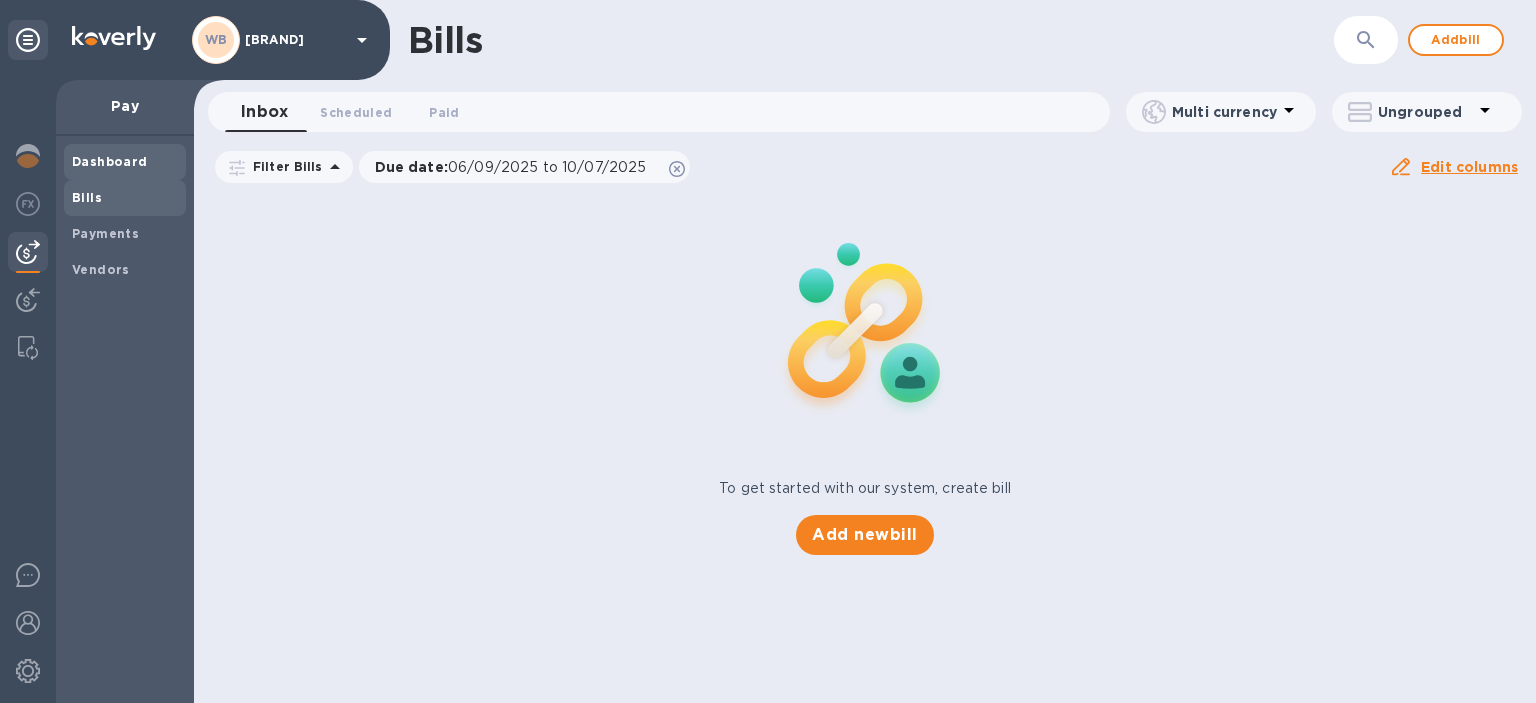 click on "Dashboard" at bounding box center (110, 161) 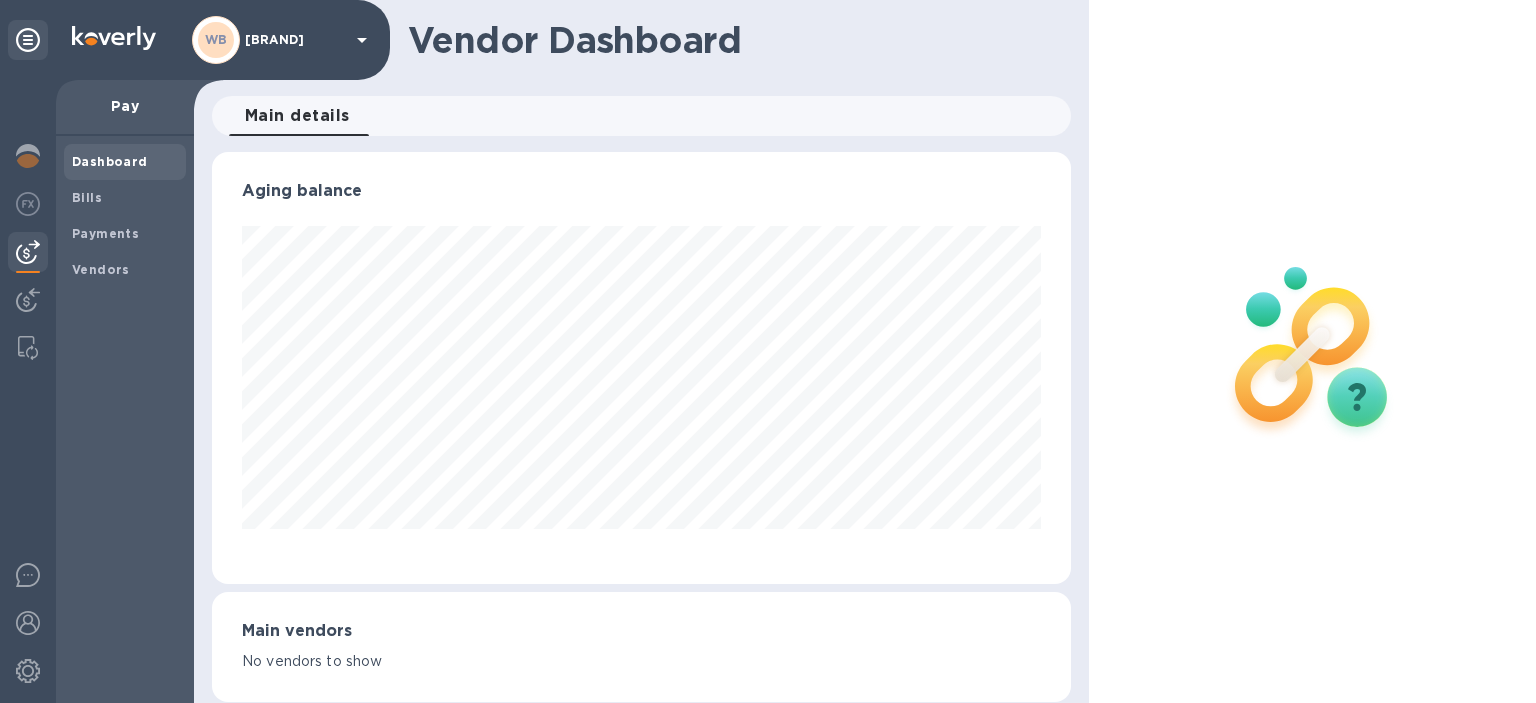 scroll, scrollTop: 999568, scrollLeft: 999141, axis: both 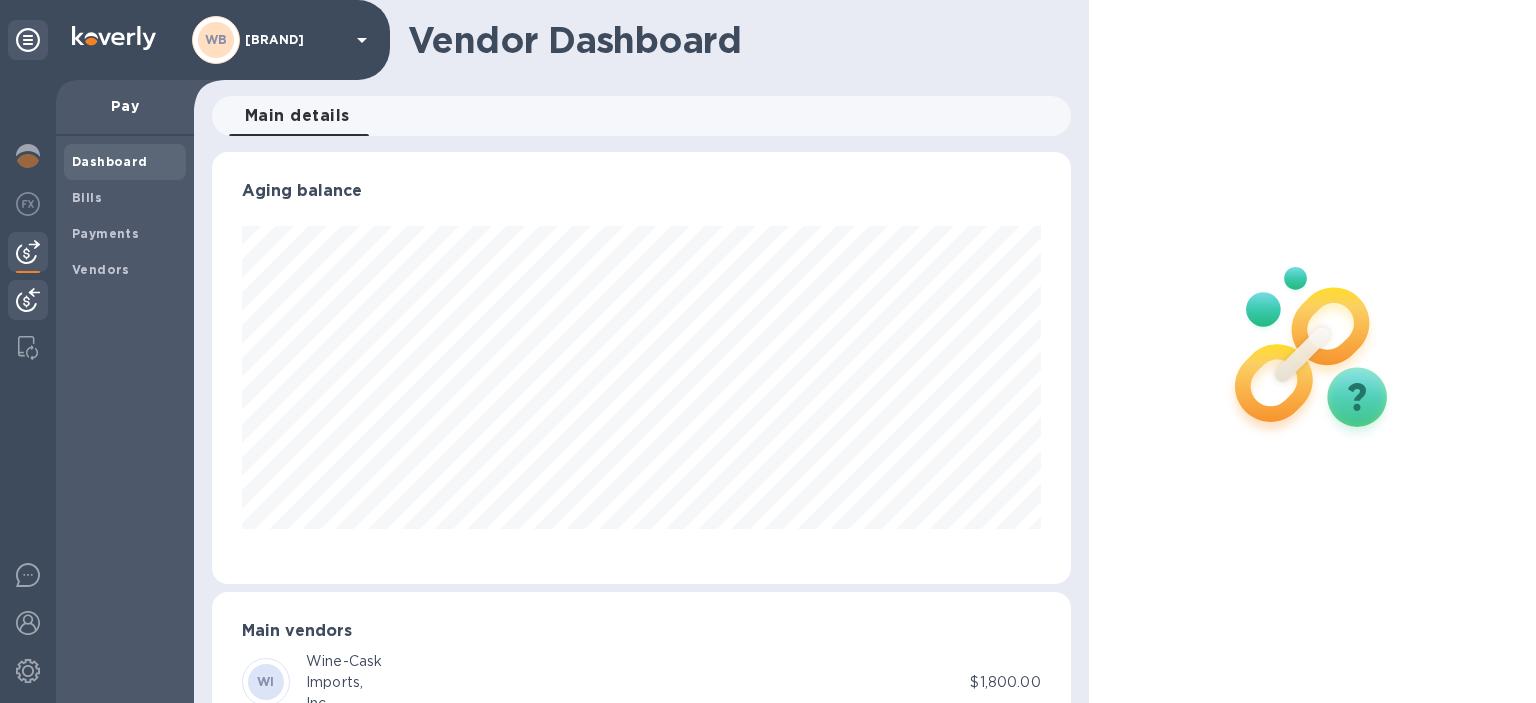 click at bounding box center [28, 300] 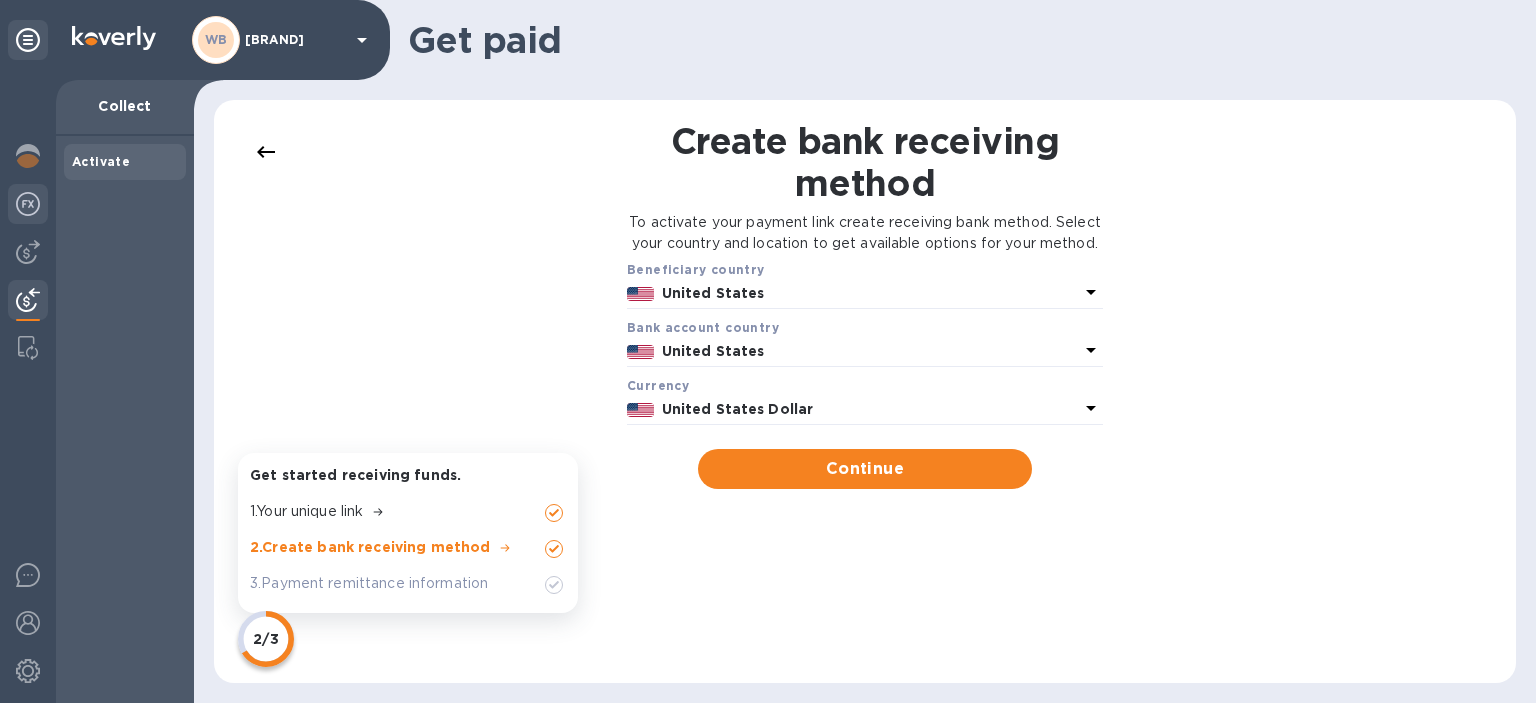 click at bounding box center (28, 204) 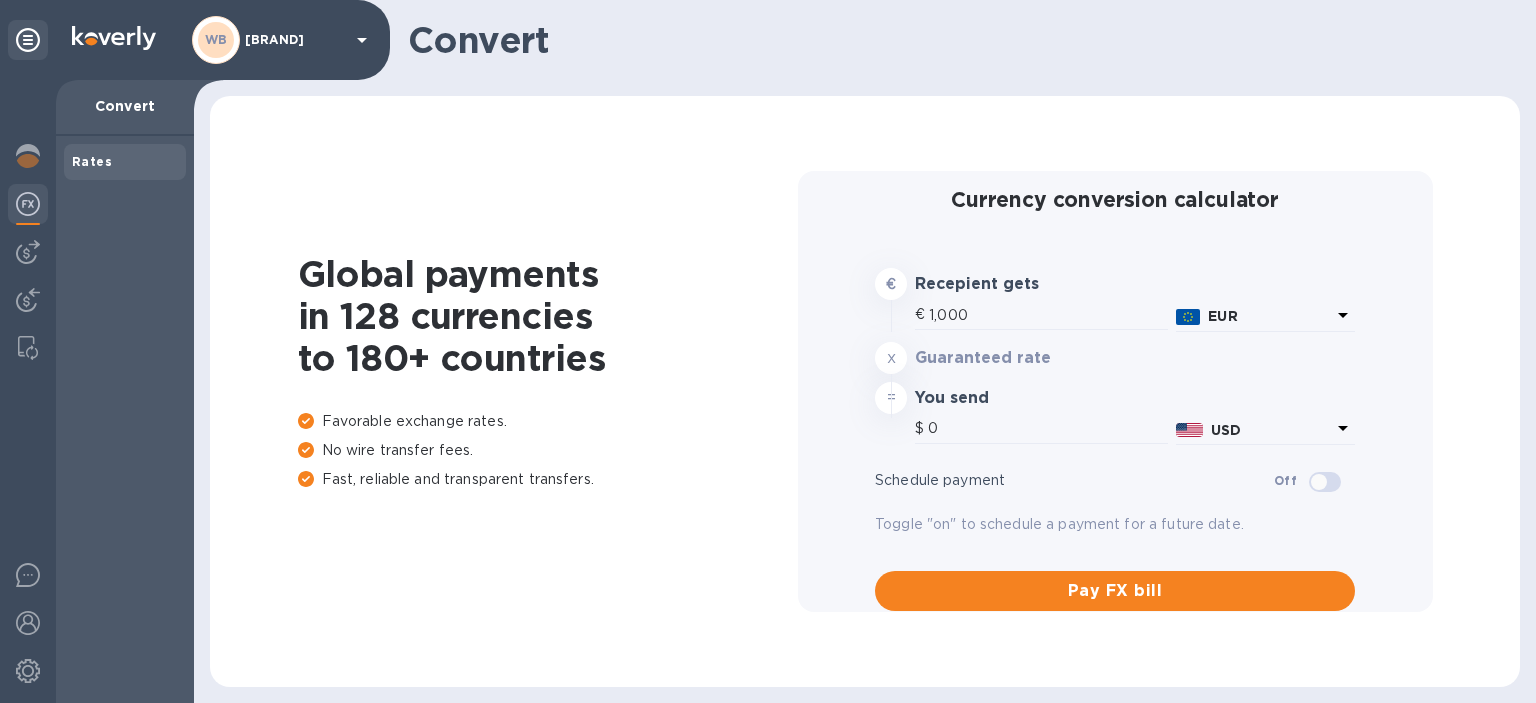 type on "1,177.61" 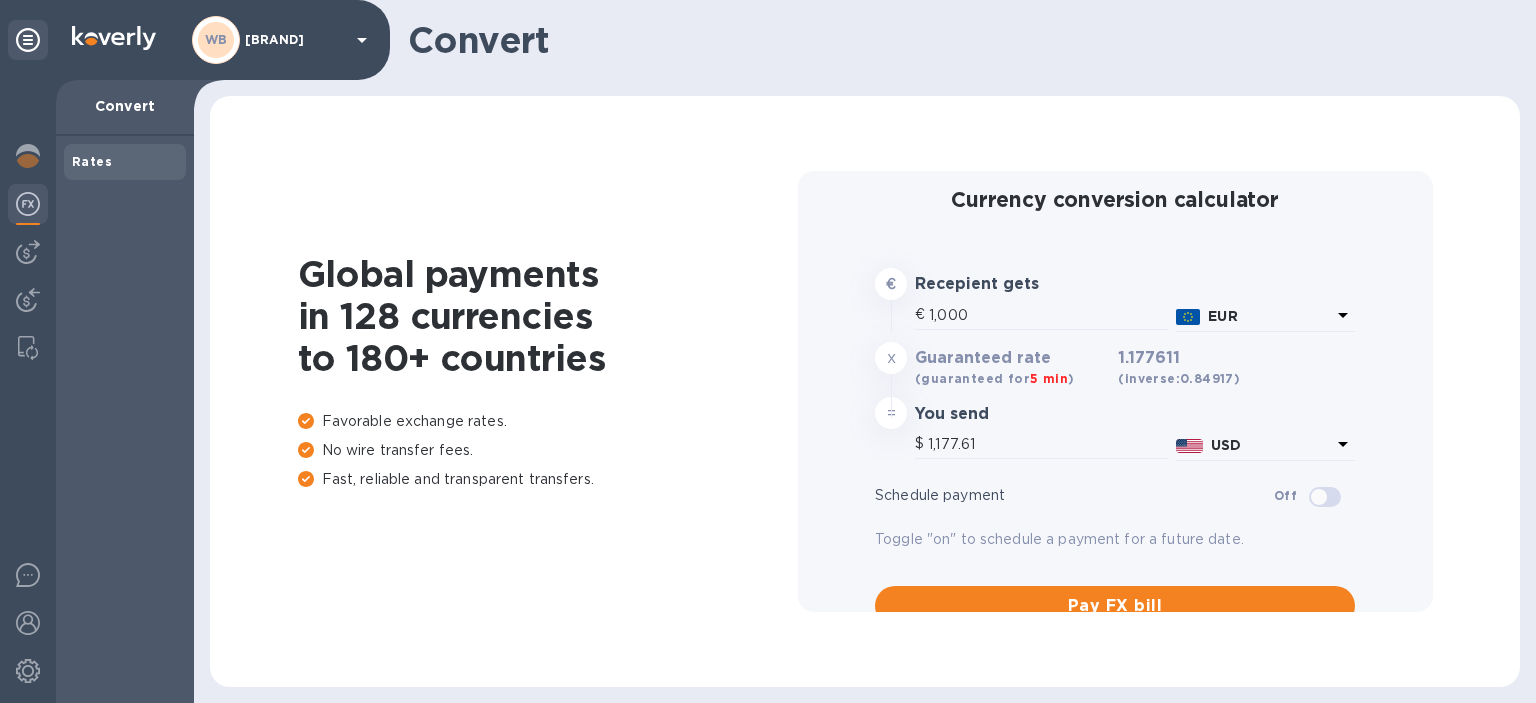 click on "Currency conversion calculator € Recepient gets € [AMOUNT]   EUR x Guaranteed rate (guaranteed for  5 min ) [RATE] (inverse:  [INVERSE_RATE] ) = You send $ [AMOUNT]   USD Schedule payment Off Toggle "on" to schedule a payment for a future date. Pay FX bill" at bounding box center [865, 391] 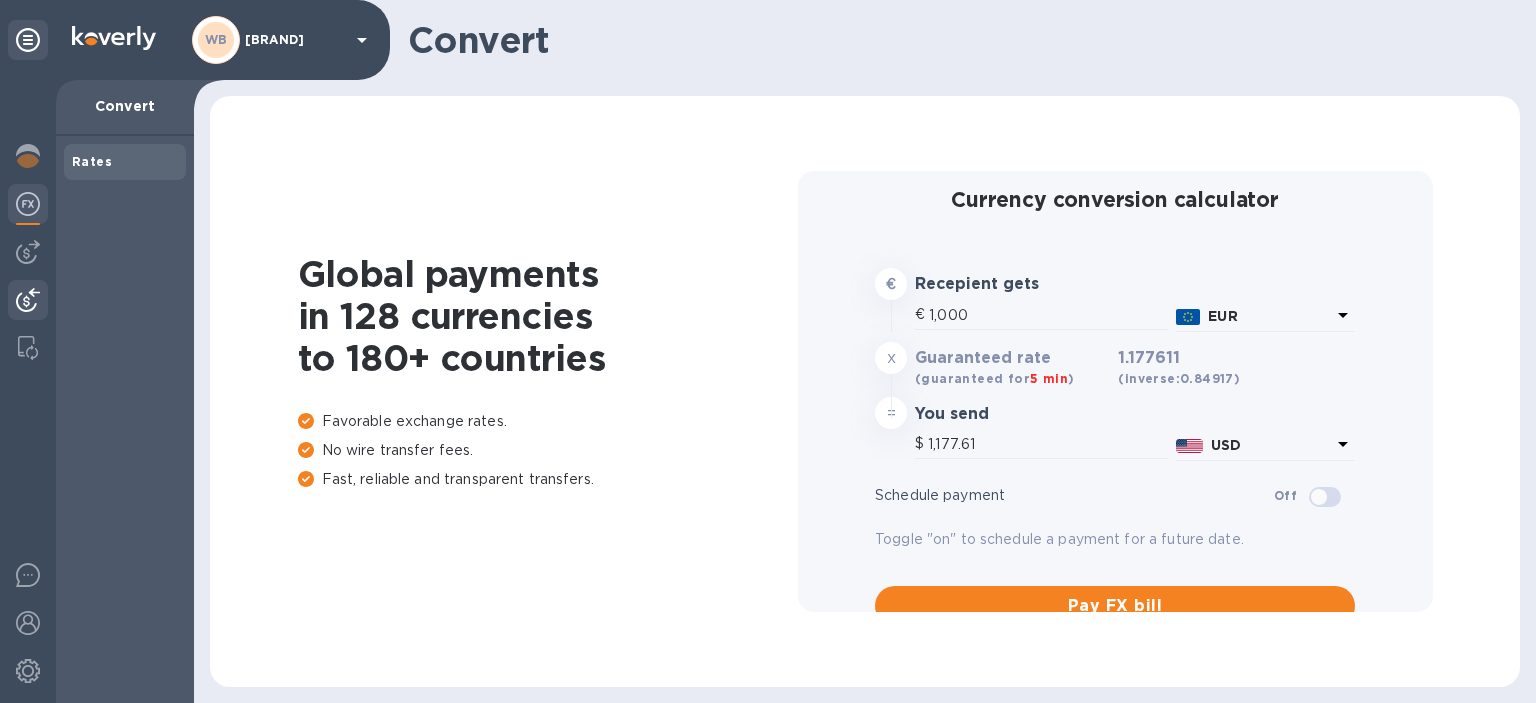 click at bounding box center (28, 300) 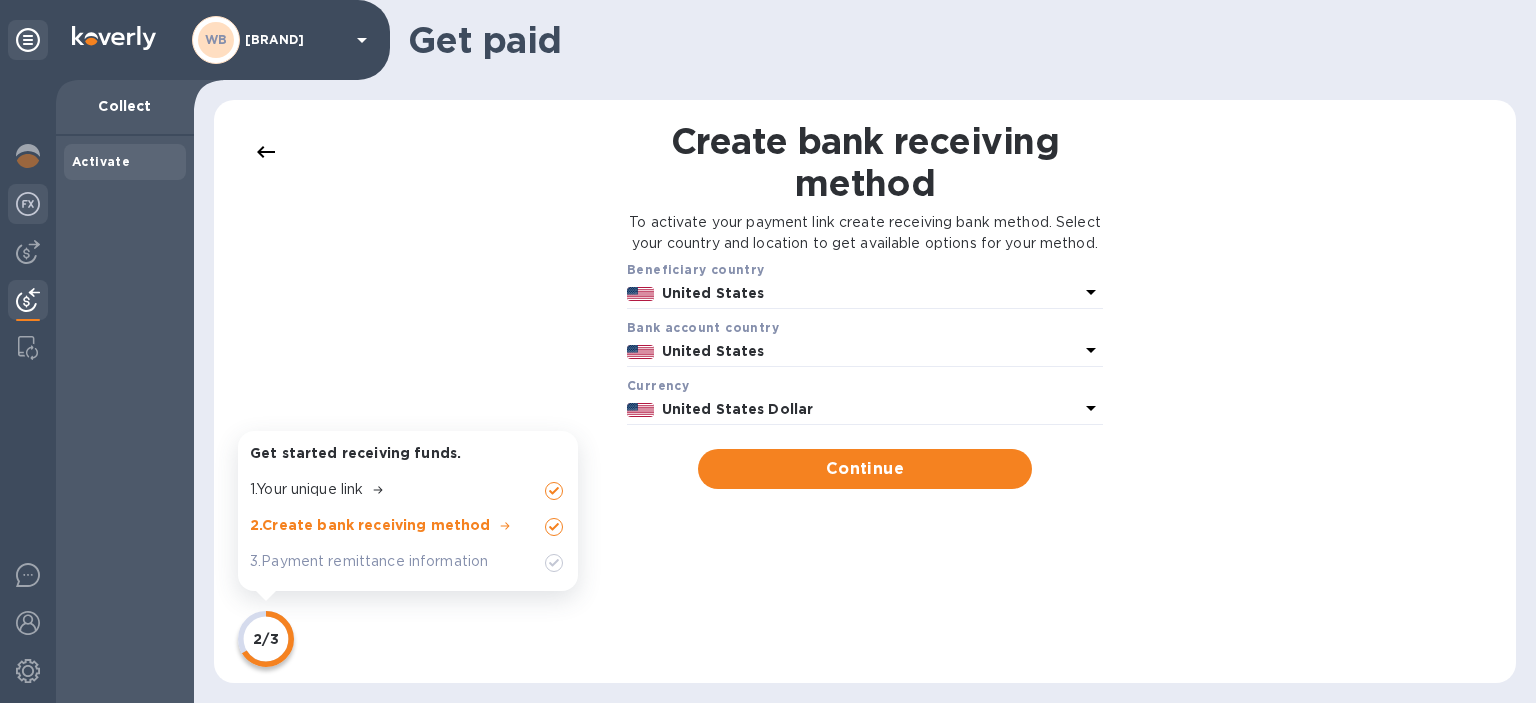 click at bounding box center [28, 204] 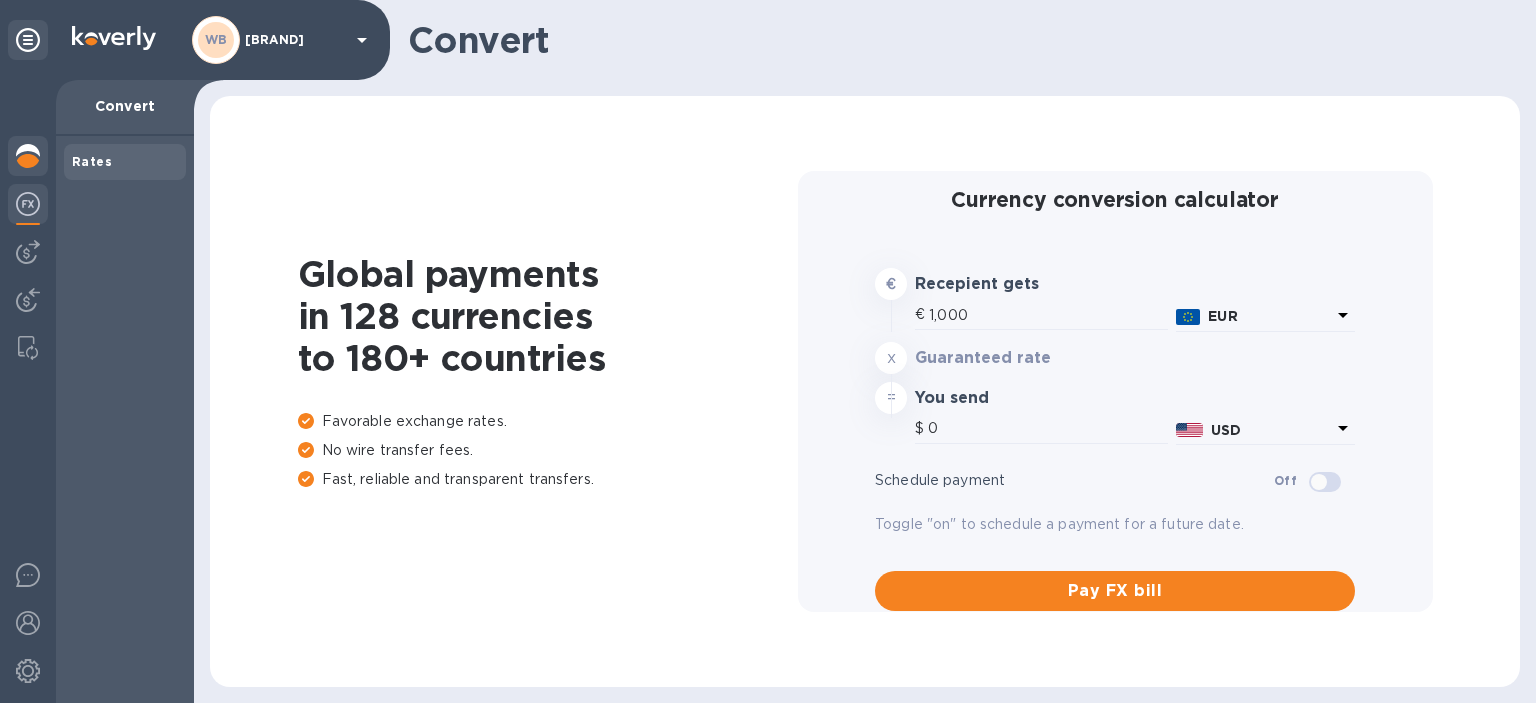type on "1,177.61" 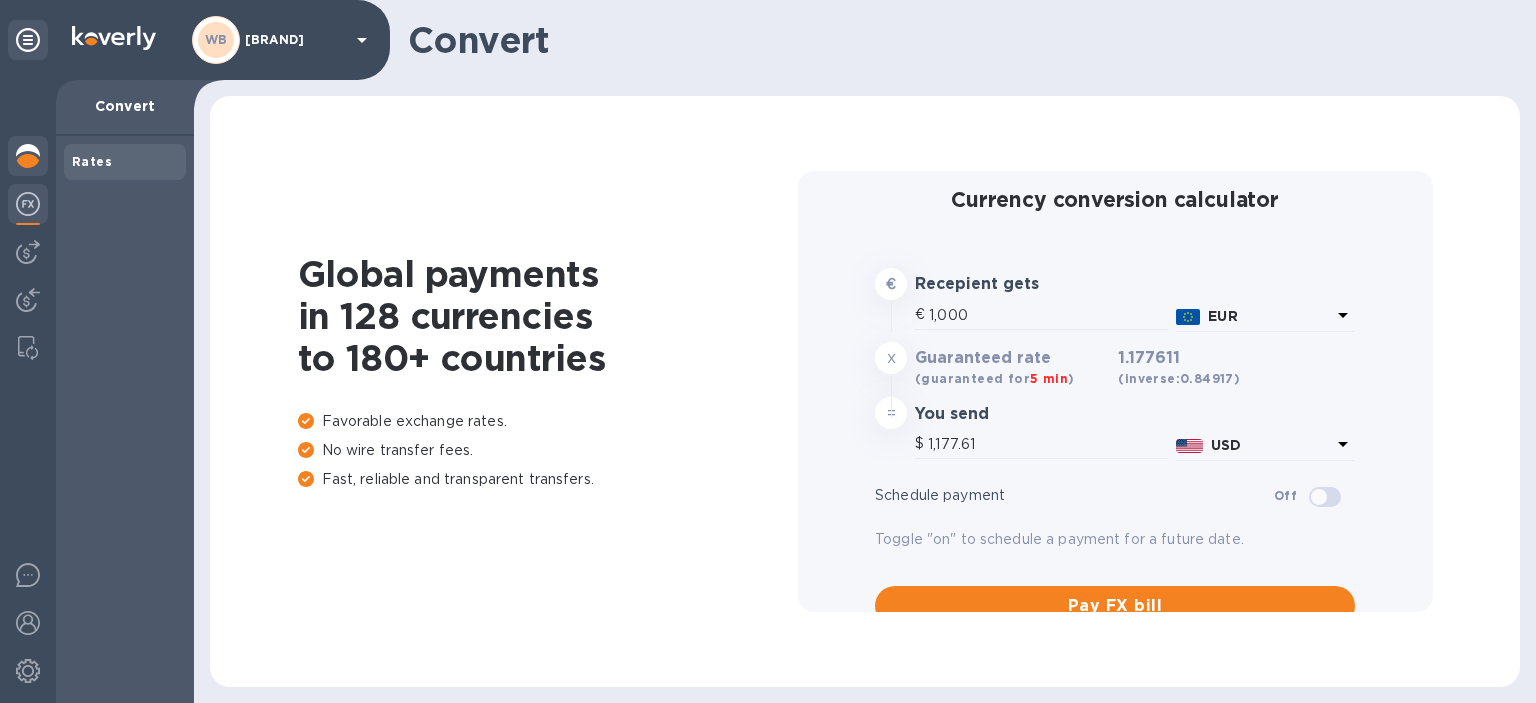 click at bounding box center [28, 156] 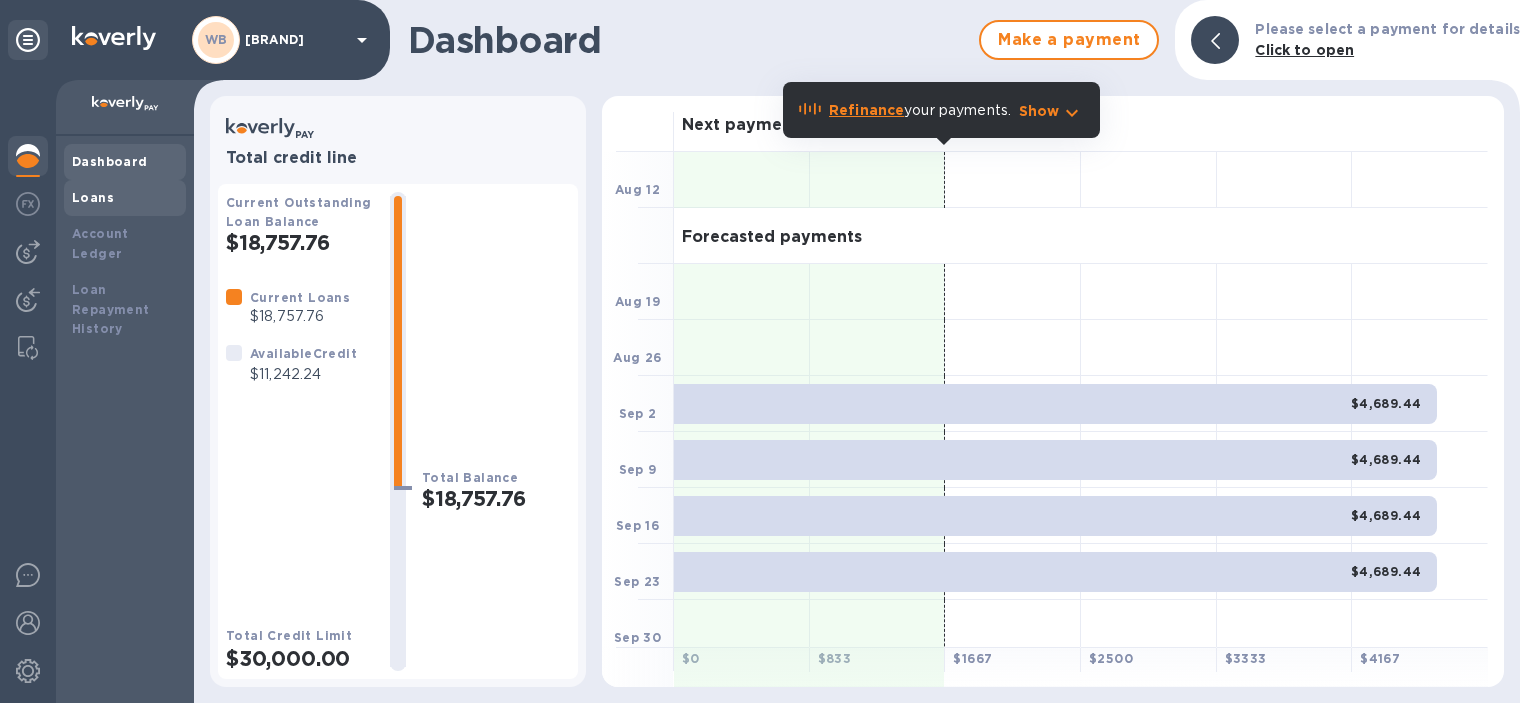 click on "Loans" at bounding box center [93, 197] 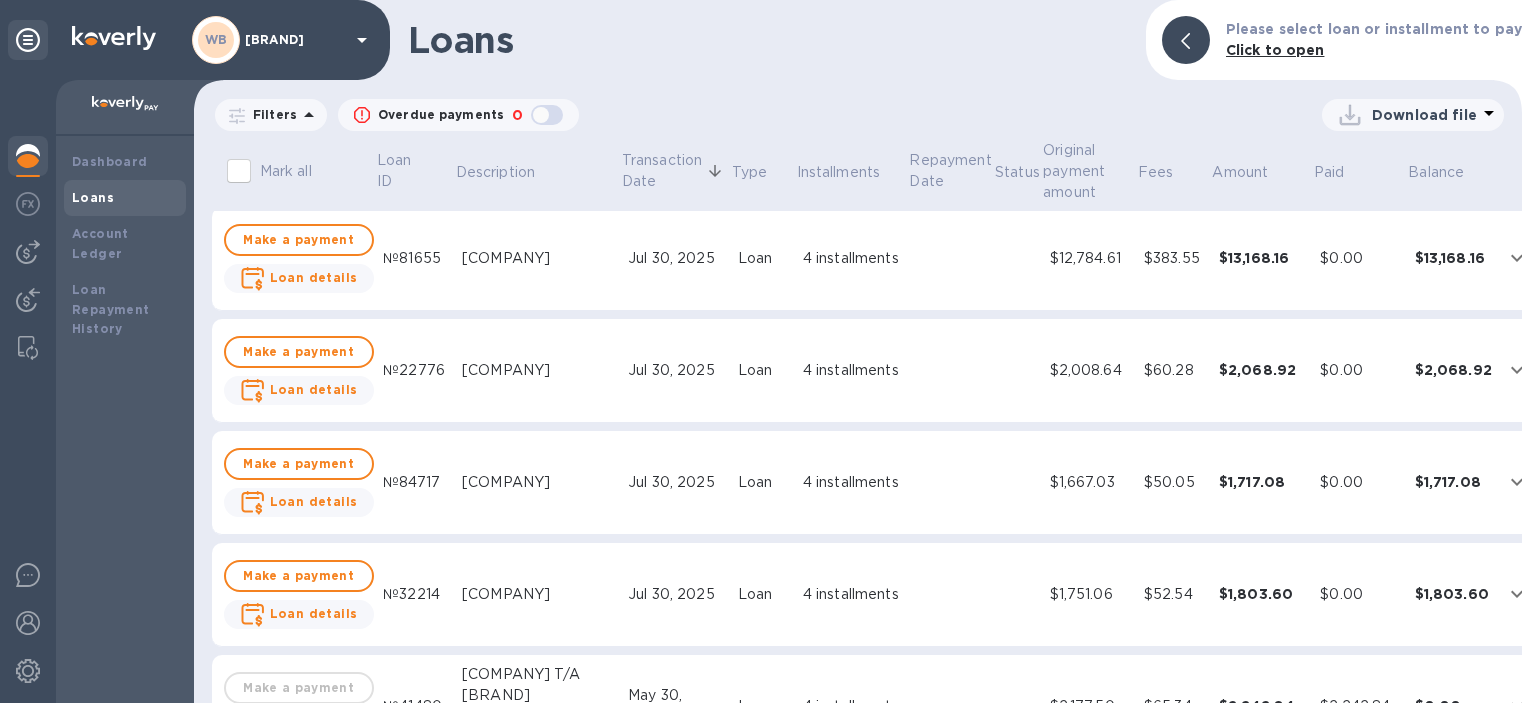 scroll, scrollTop: 0, scrollLeft: 0, axis: both 